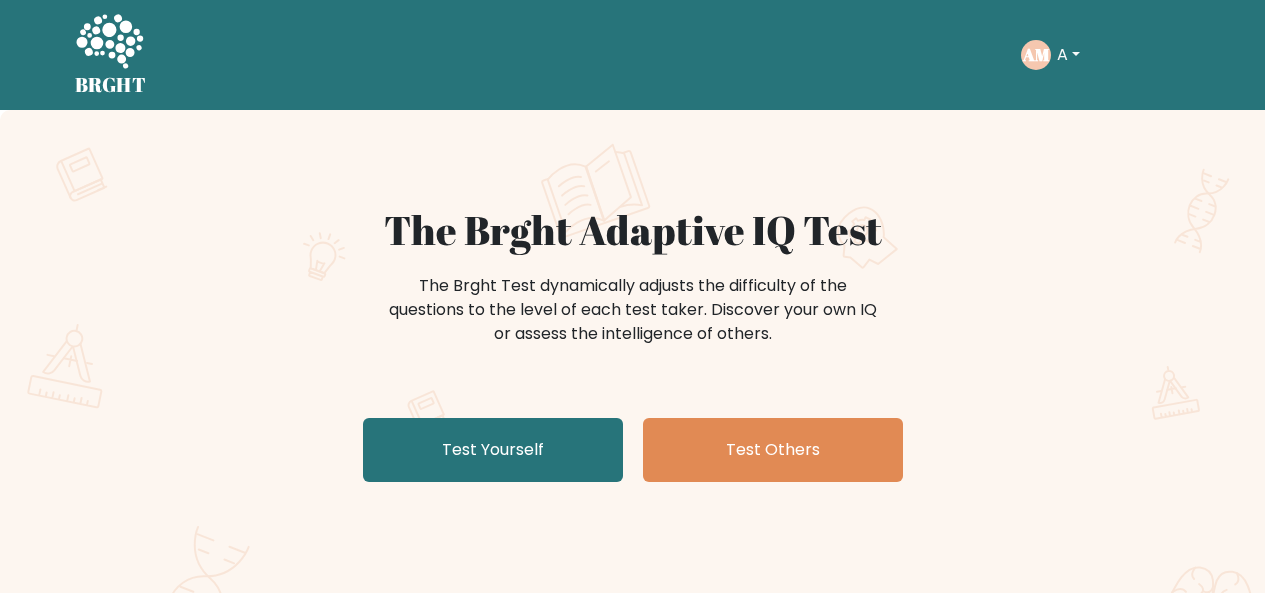 scroll, scrollTop: 0, scrollLeft: 0, axis: both 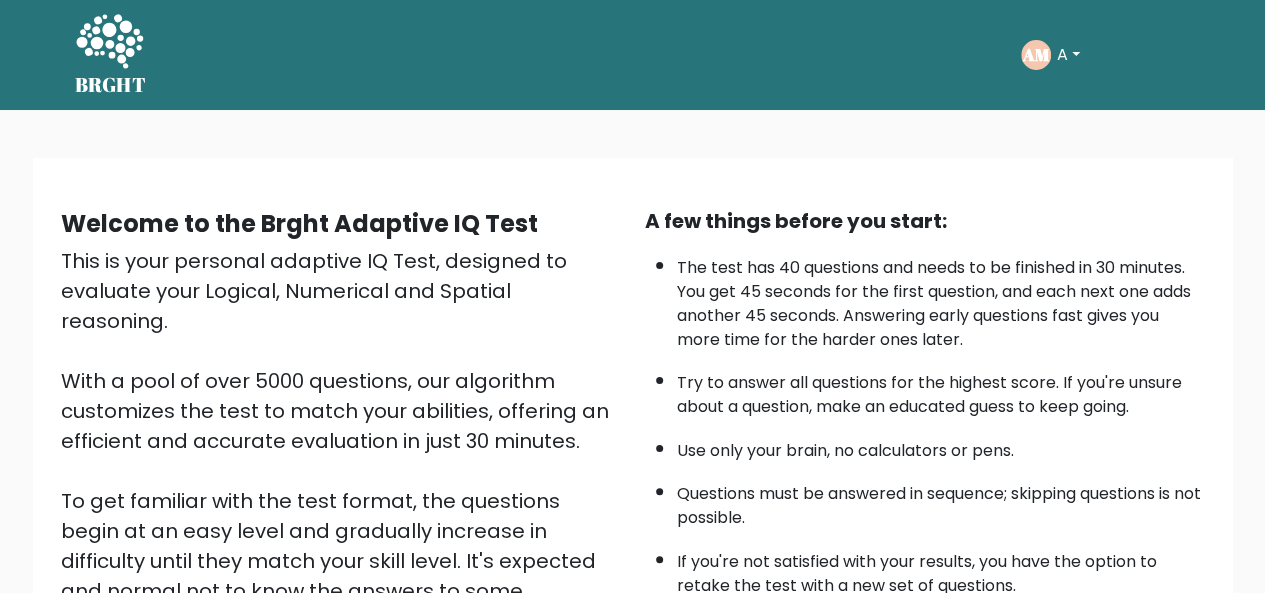 click on "A" at bounding box center (1068, 55) 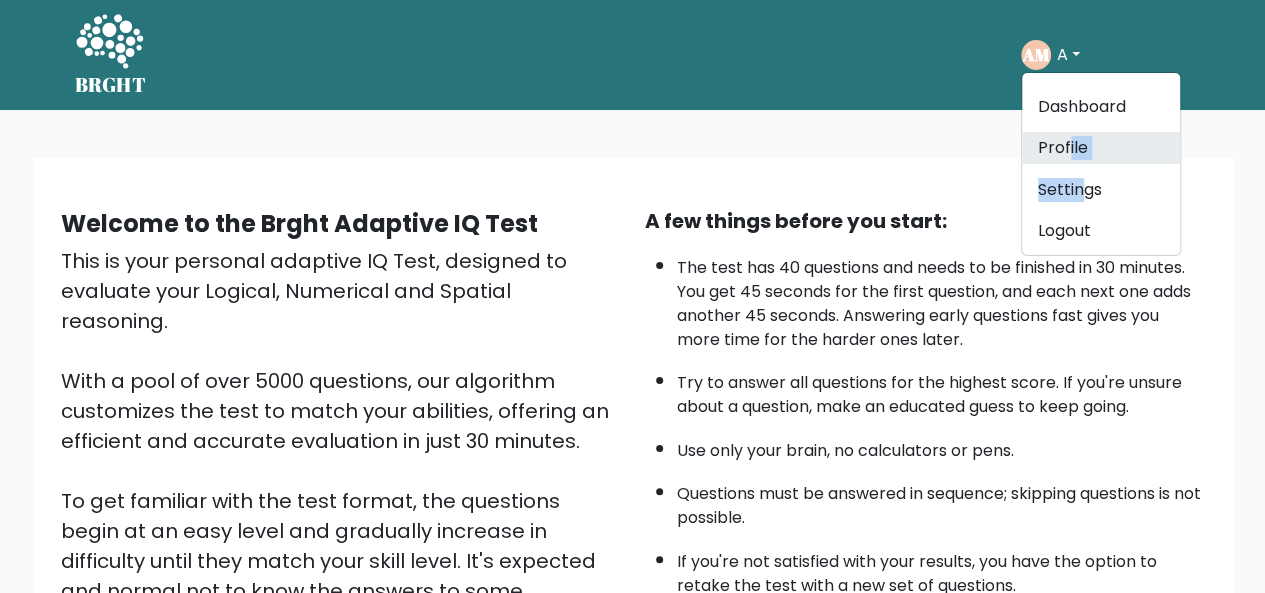 drag, startPoint x: 1081, startPoint y: 167, endPoint x: 1068, endPoint y: 149, distance: 22.203604 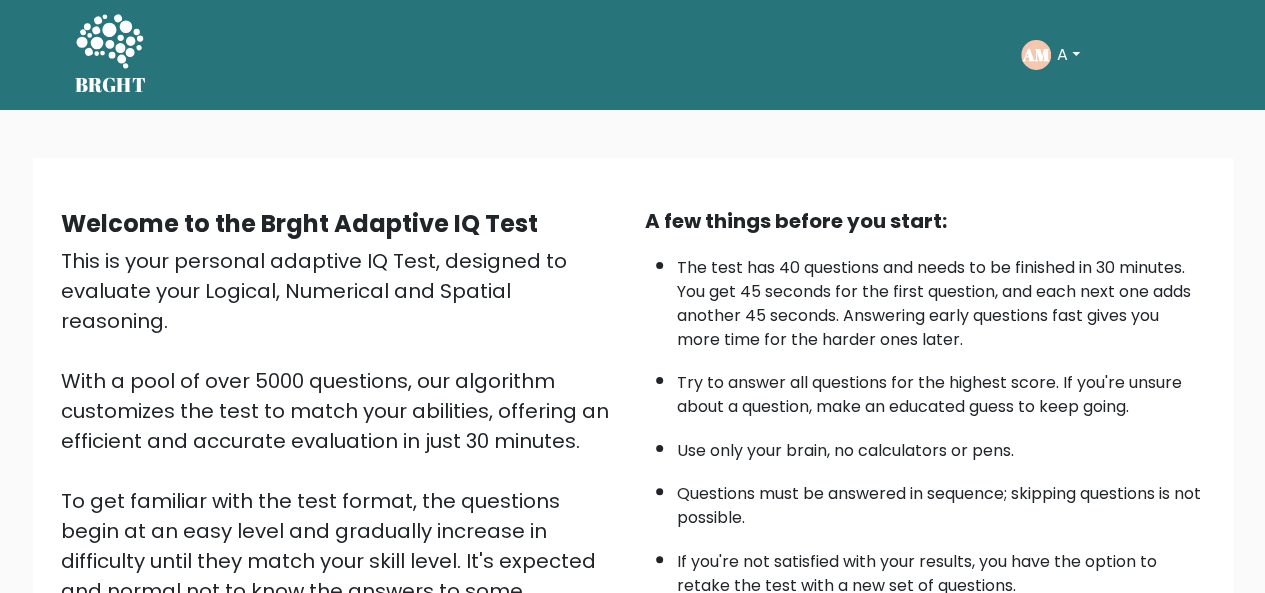 click on "Welcome to the Brght Adaptive IQ Test
This is your personal adaptive IQ Test, designed to evaluate your Logical, Numerical and Spatial reasoning.
With a pool of over 5000 questions, our algorithm customizes the test to match your abilities, offering an efficient and accurate evaluation in just 30 minutes.
To get familiar with the test format, the questions begin at an easy level and gradually increase in difficulty until they match your skill level. It's expected and normal not to know the answers to some questions eventually—that's how the test determines your level.
Just relax, do your best and enjoy the process!" at bounding box center [632, 482] 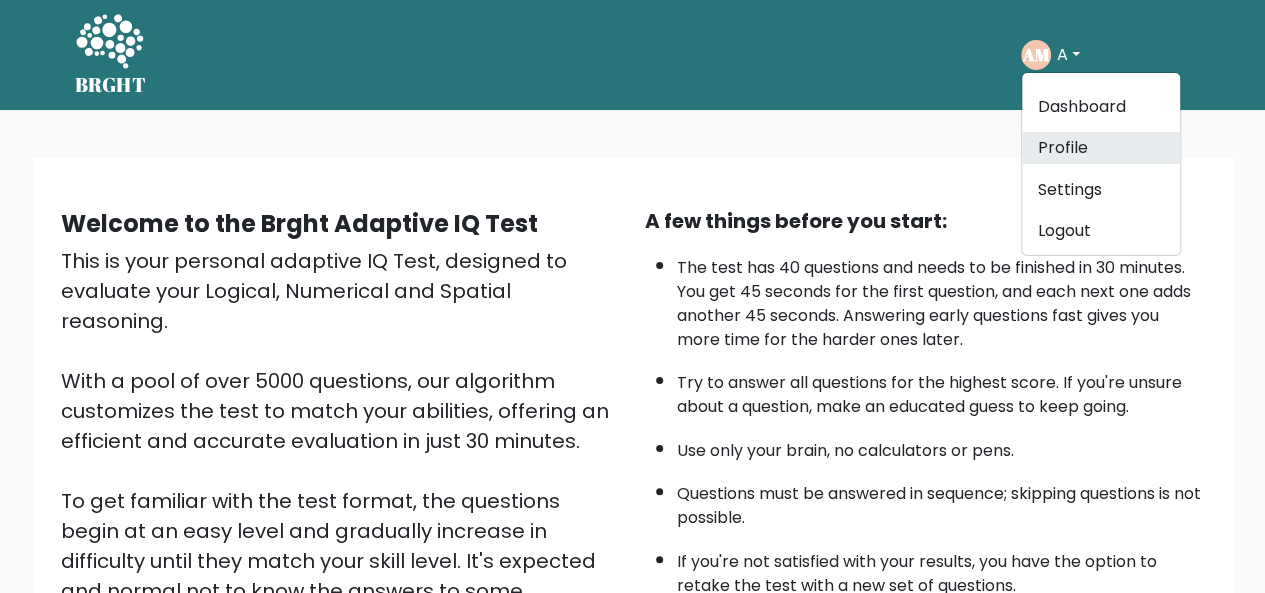 click on "Profile" at bounding box center [1101, 148] 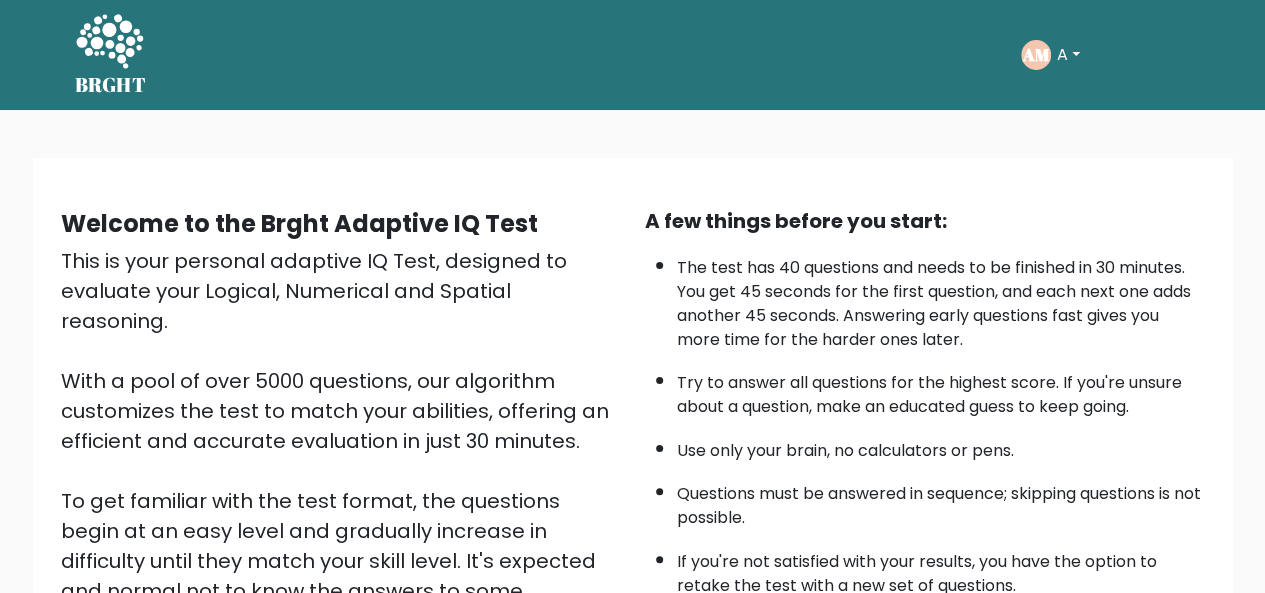 scroll, scrollTop: 322, scrollLeft: 0, axis: vertical 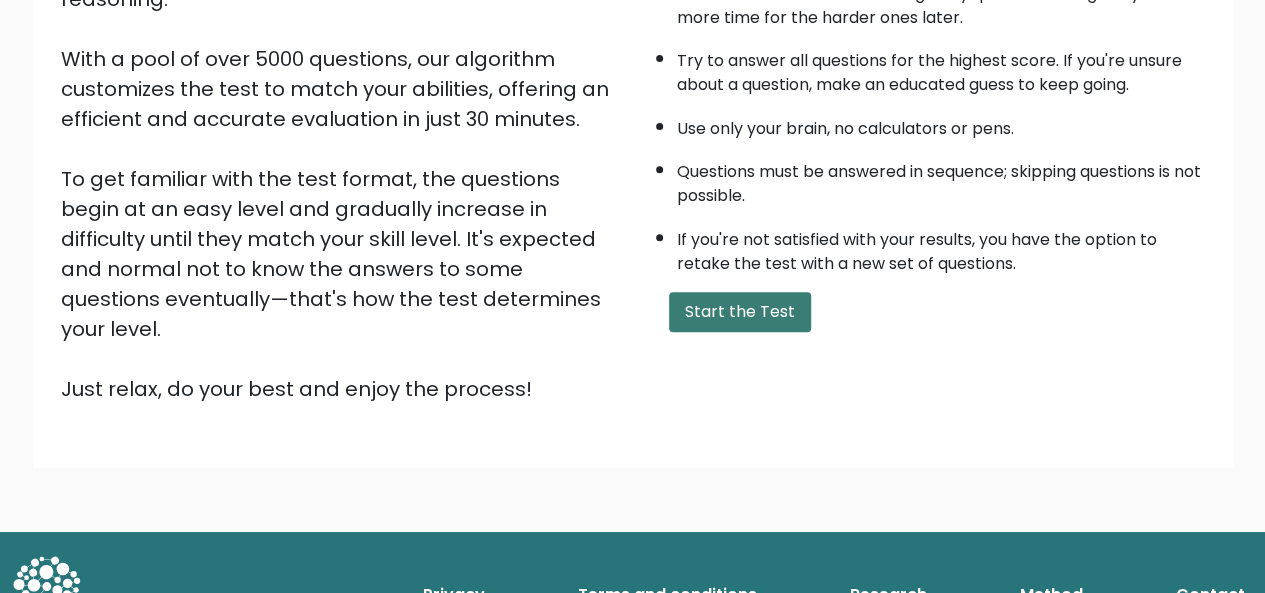 click on "Start the Test" at bounding box center (740, 312) 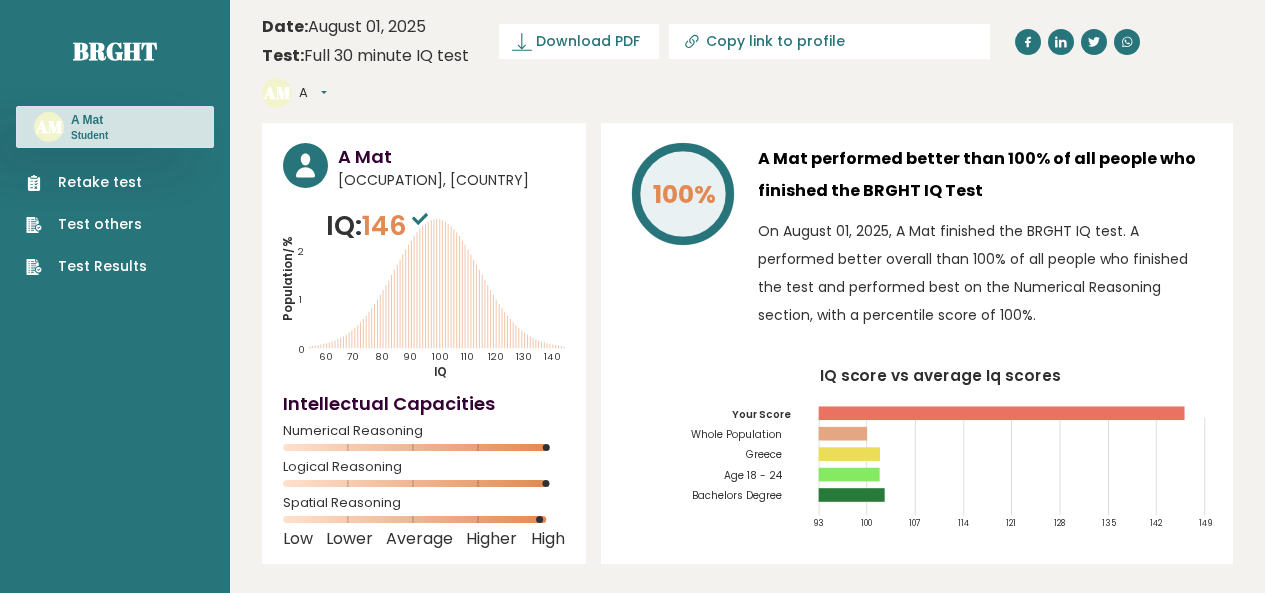 scroll, scrollTop: 0, scrollLeft: 0, axis: both 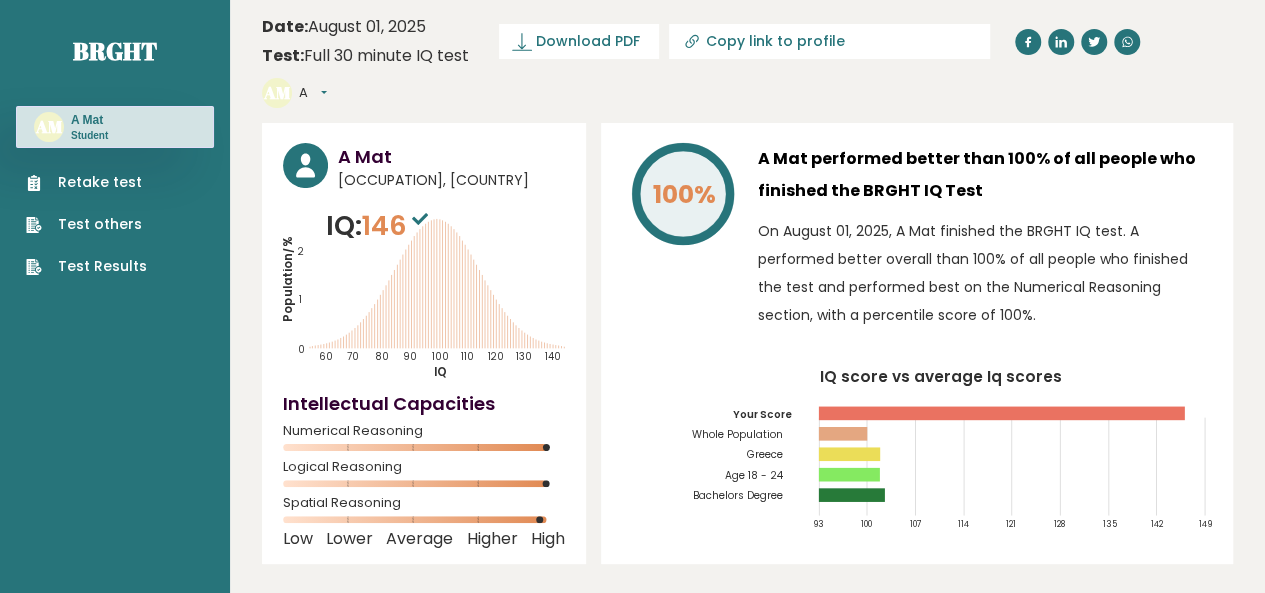 click on "Student,
Greece" at bounding box center [451, 180] 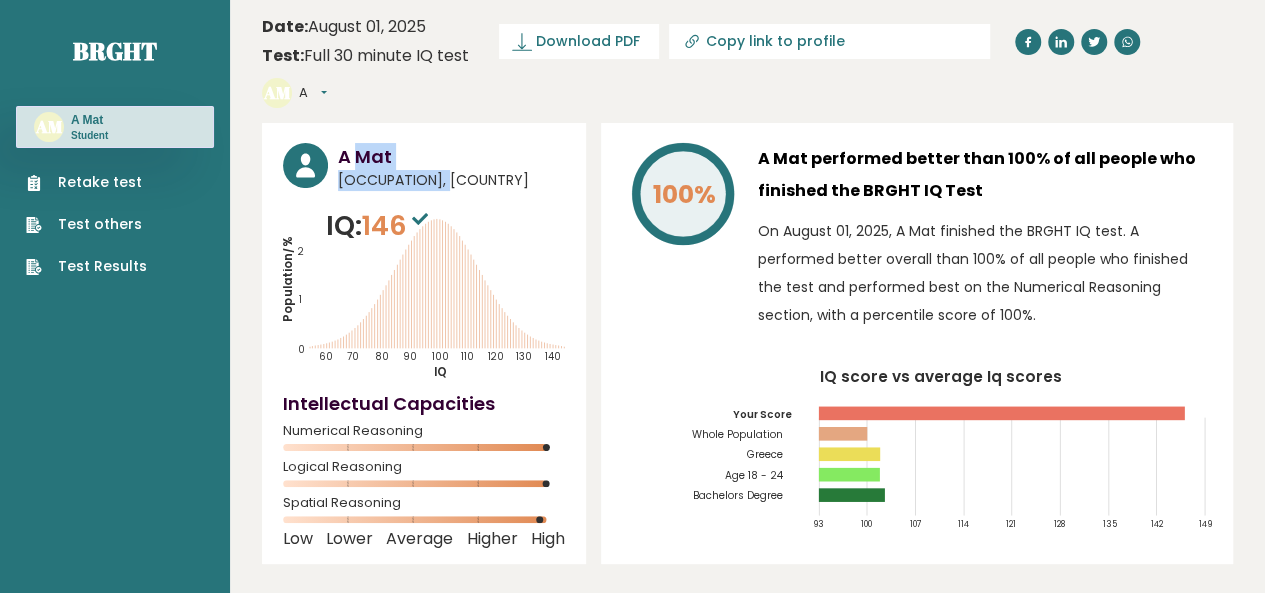 click on "Student,
Greece" at bounding box center [451, 180] 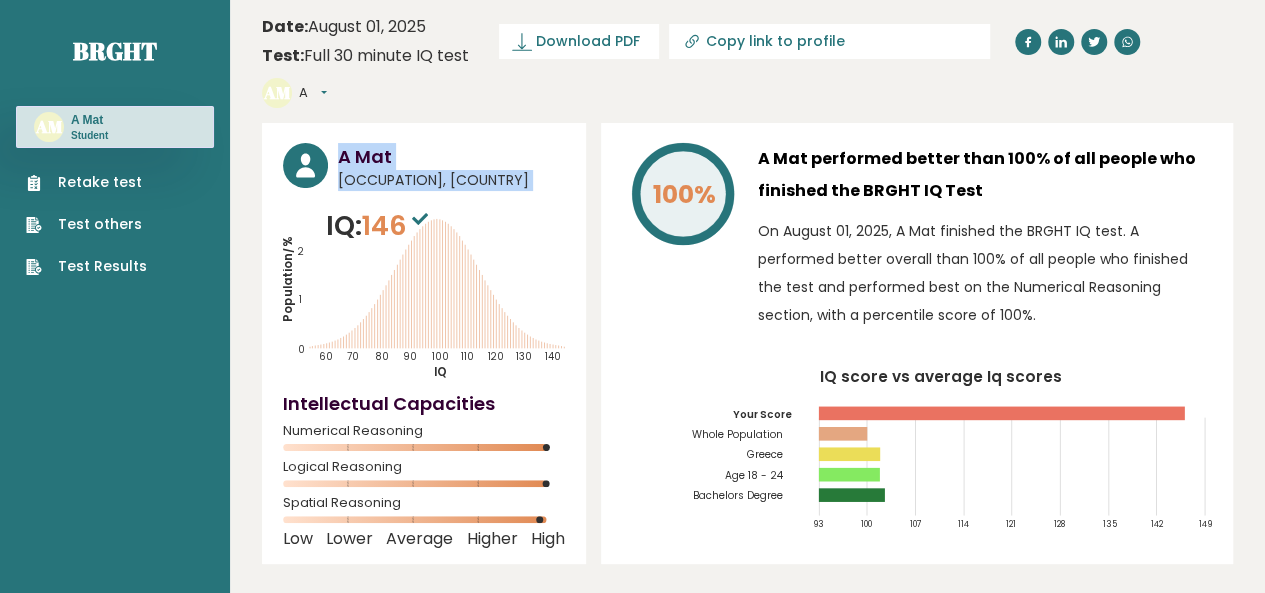 click on "Student,
Greece" at bounding box center [451, 180] 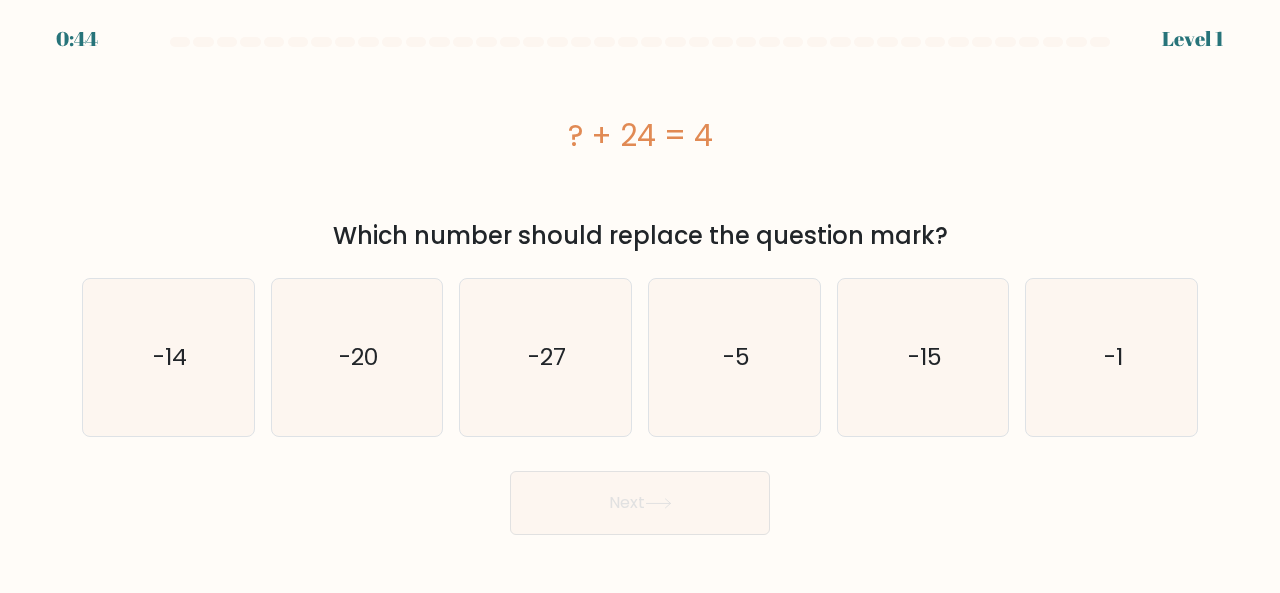 scroll, scrollTop: 0, scrollLeft: 0, axis: both 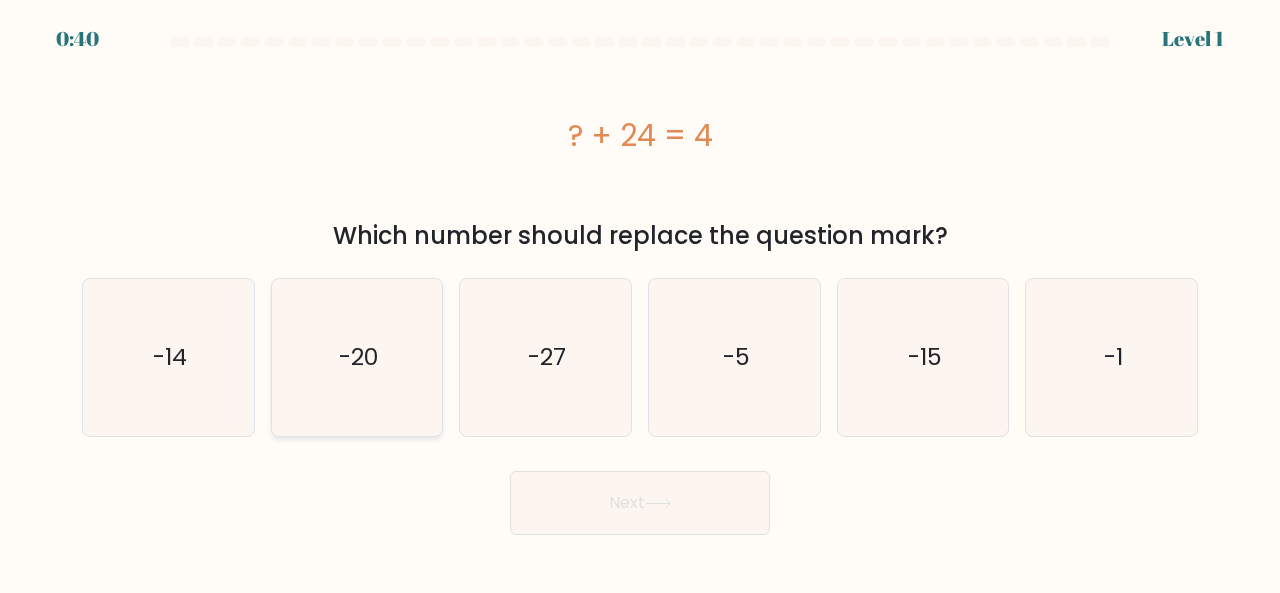 click on "-20" 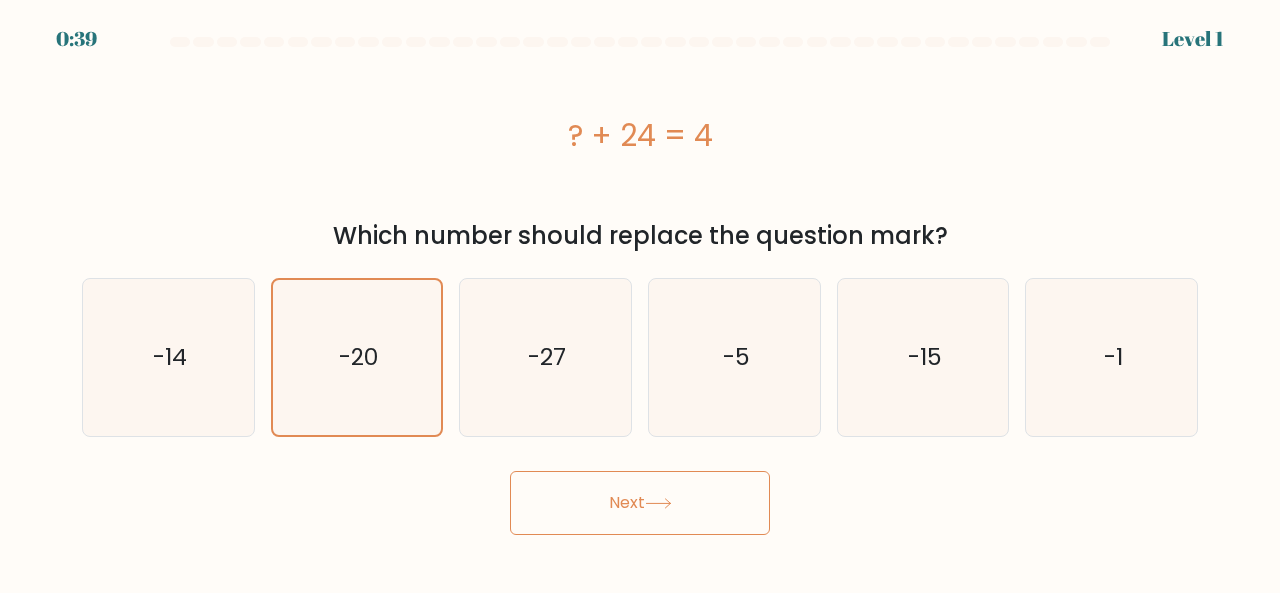 click on "Next" at bounding box center (640, 503) 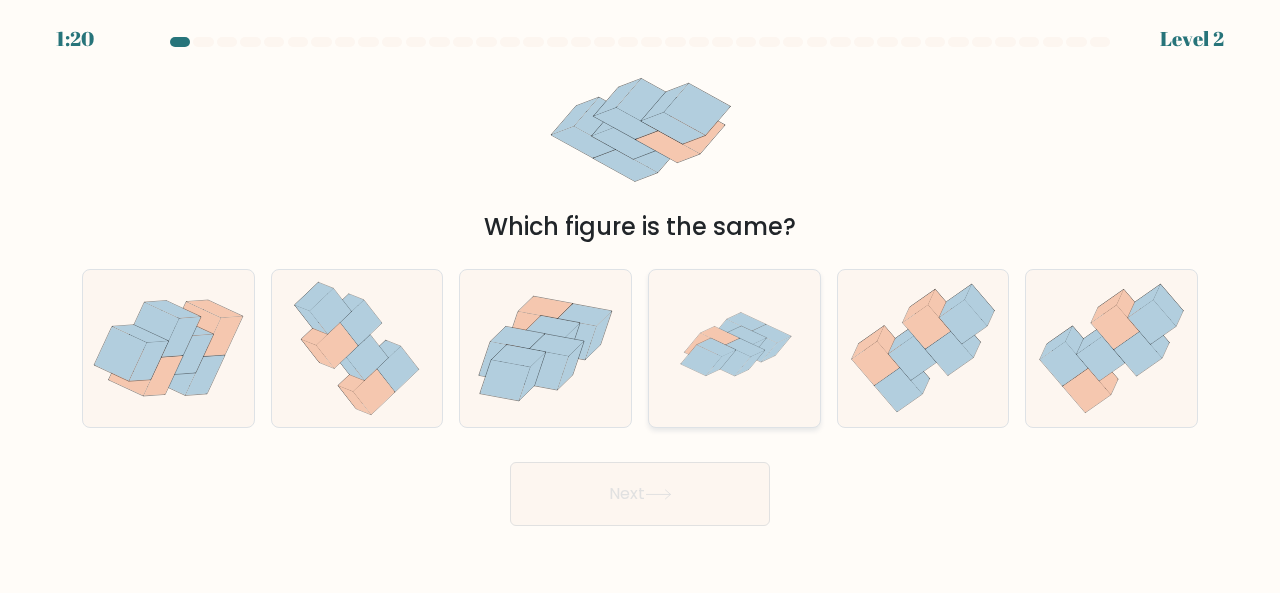 click 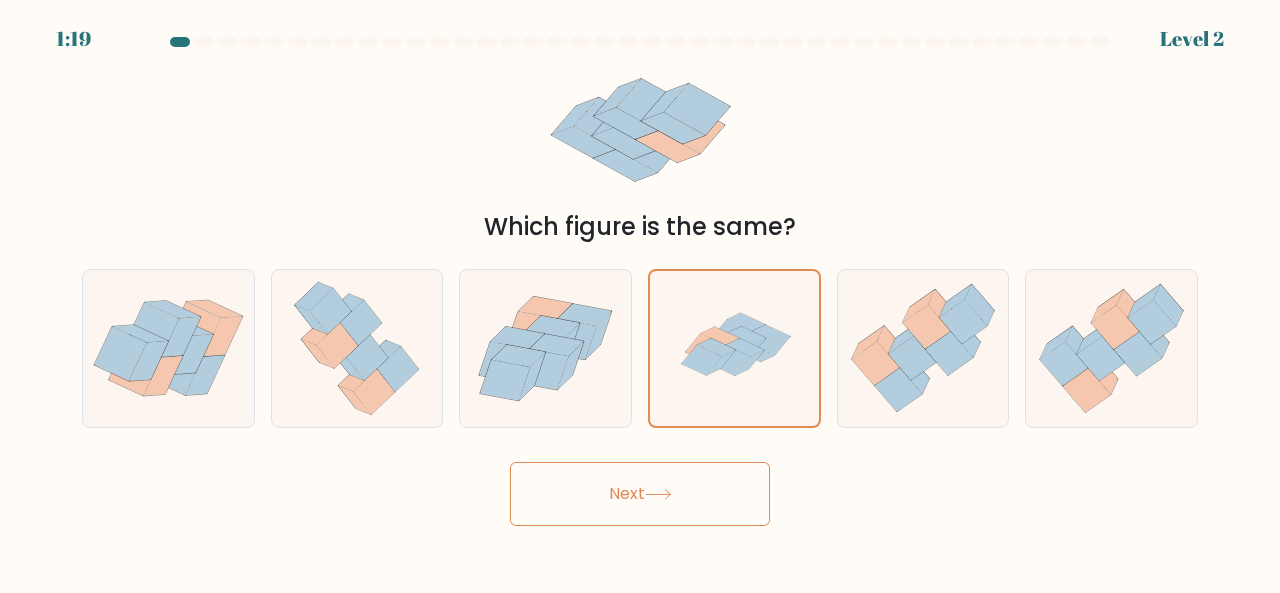 click on "Next" at bounding box center [640, 494] 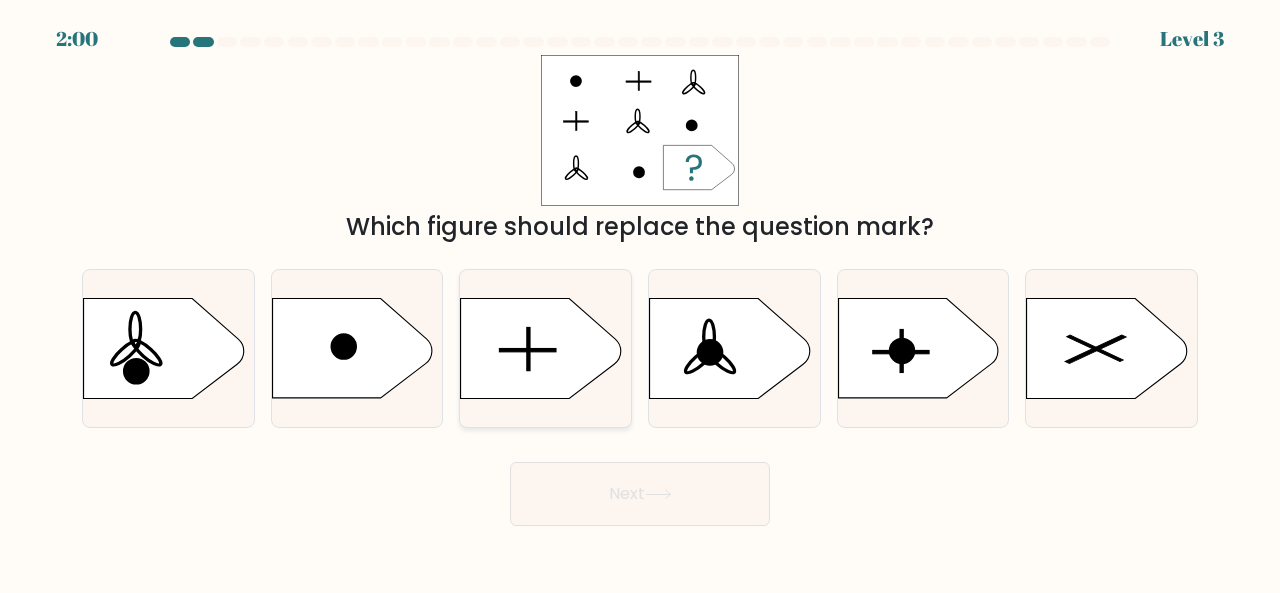 click 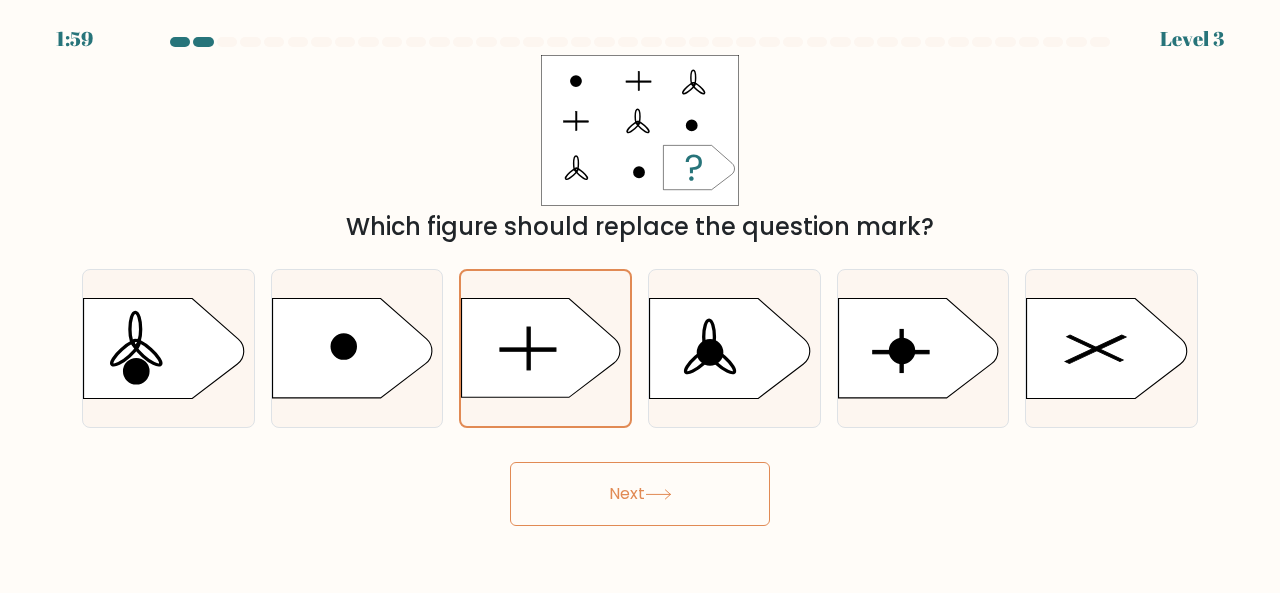click on "Next" at bounding box center [640, 494] 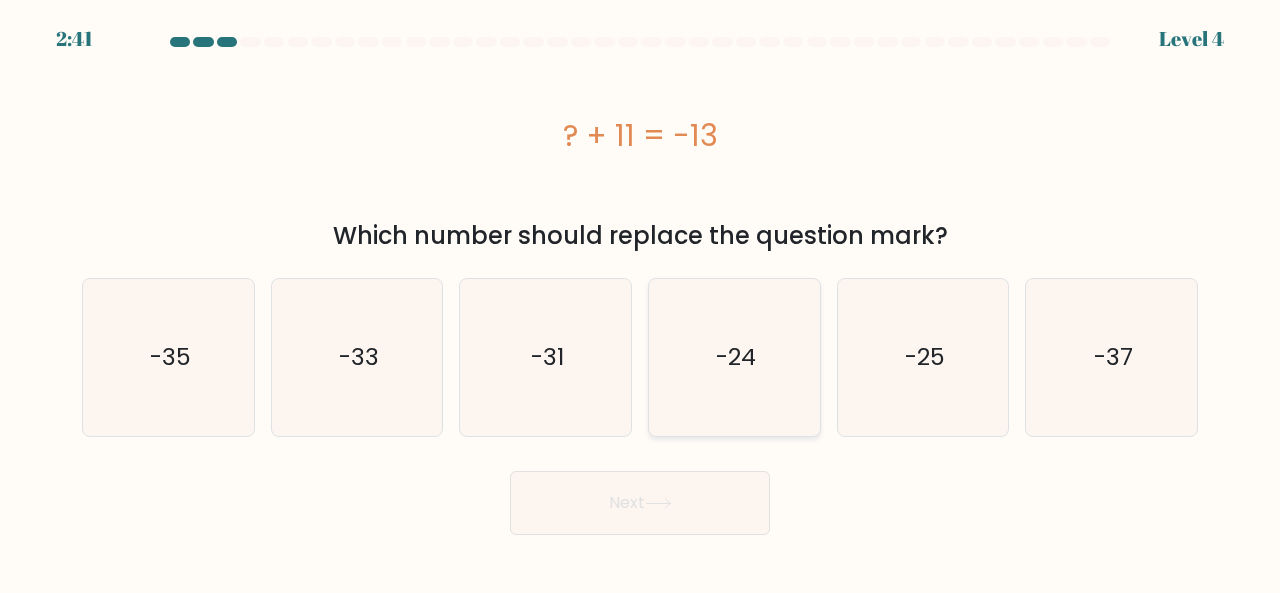 click on "-24" 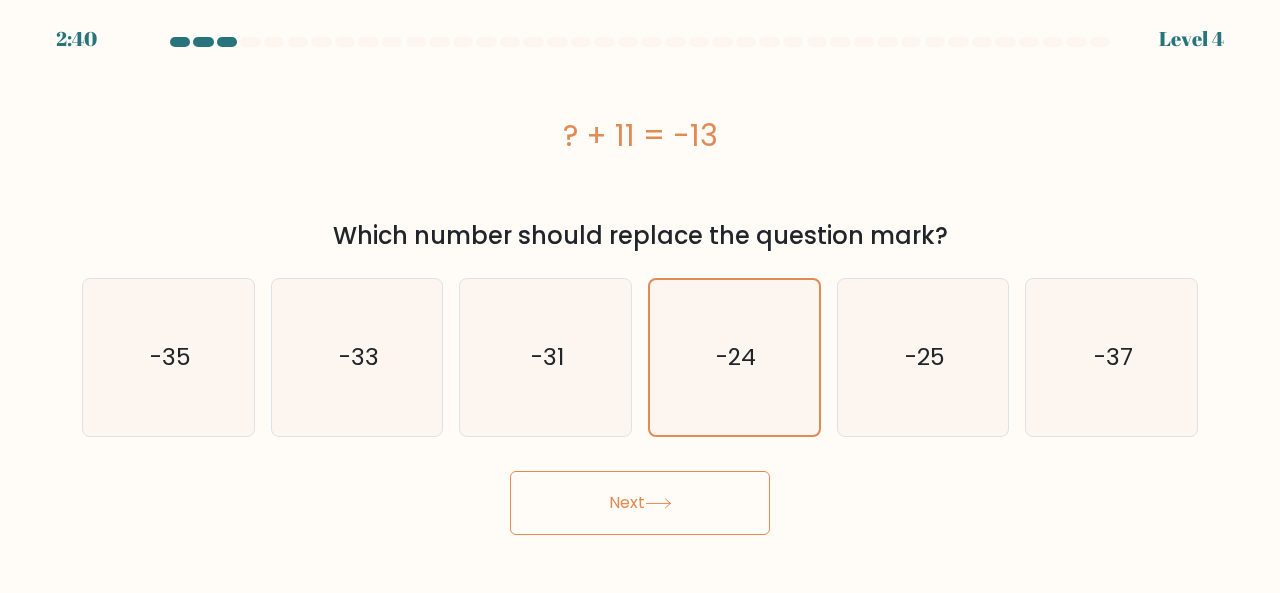 click on "Next" at bounding box center (640, 503) 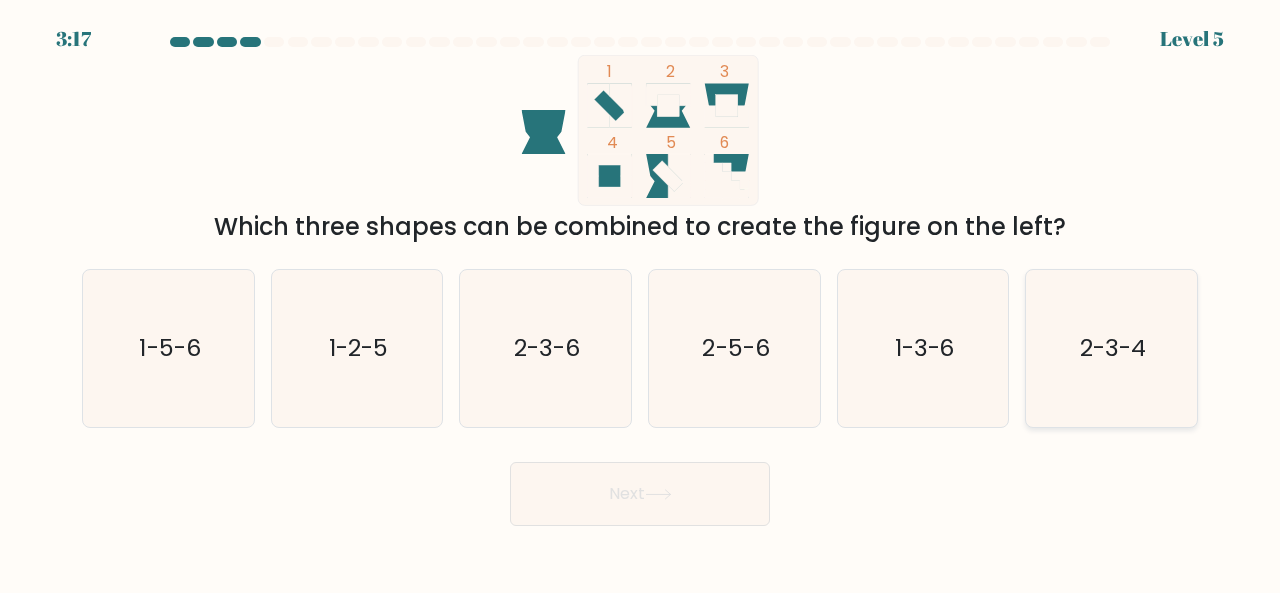 click on "2-3-4" 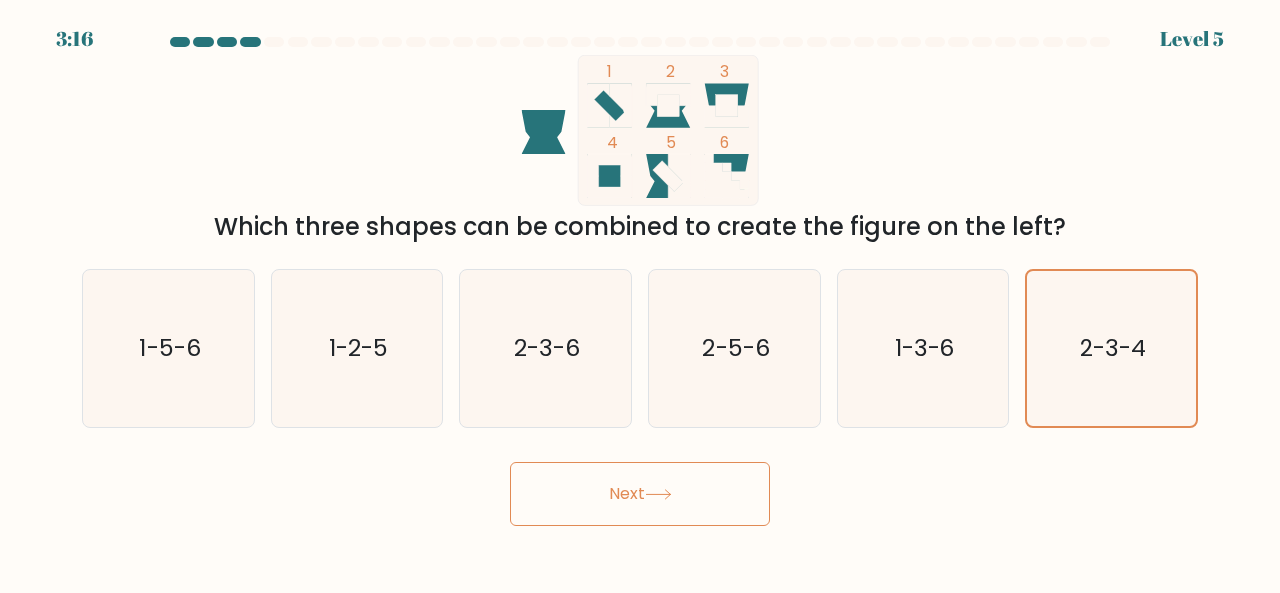 click on "Next" at bounding box center (640, 494) 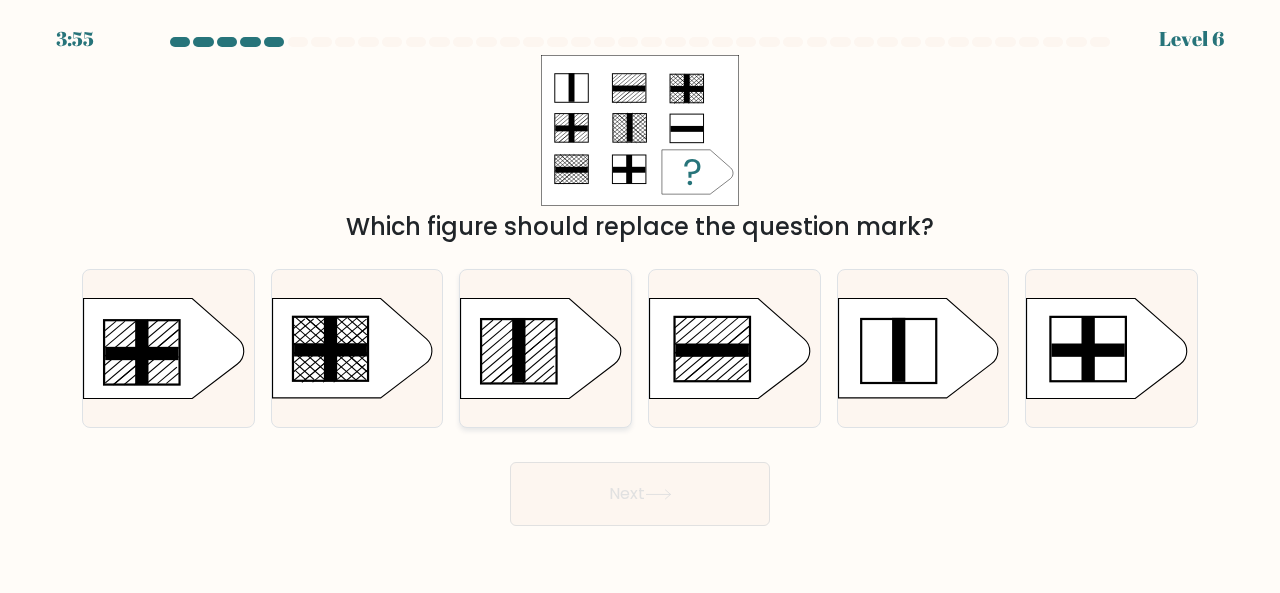 click 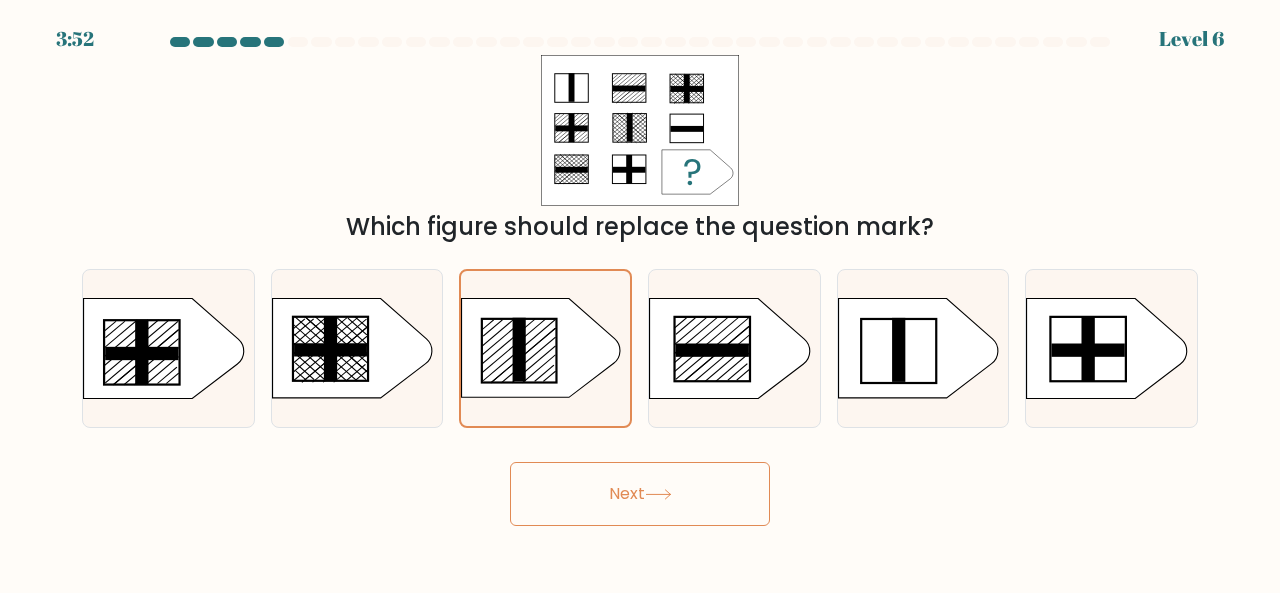 click 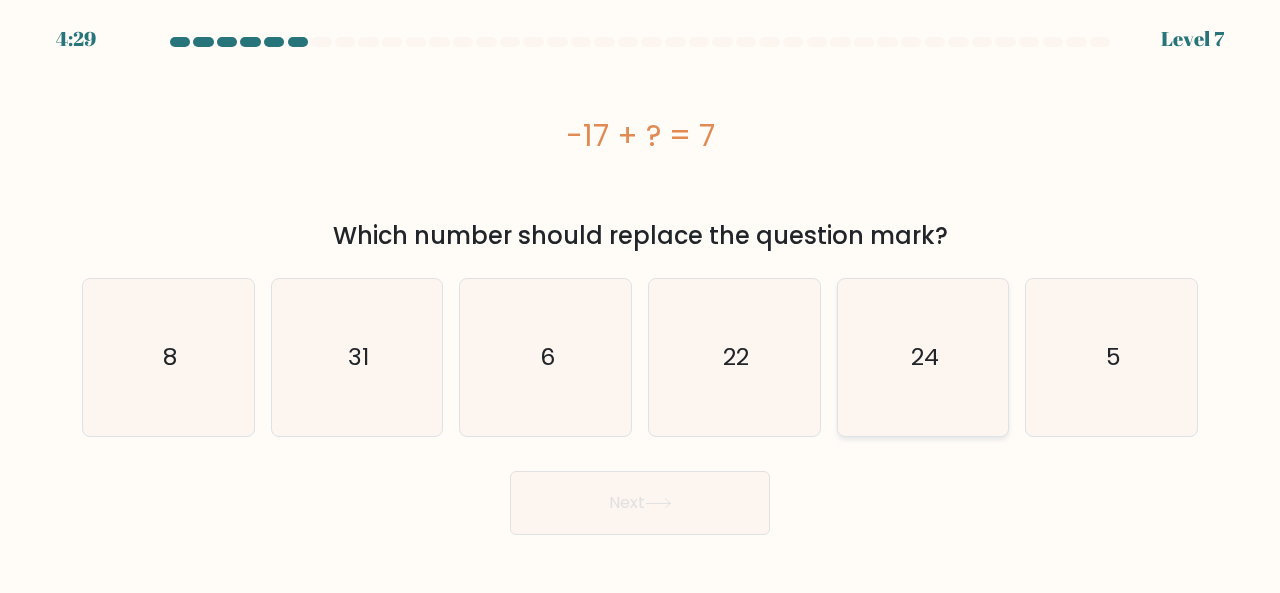 click on "24" 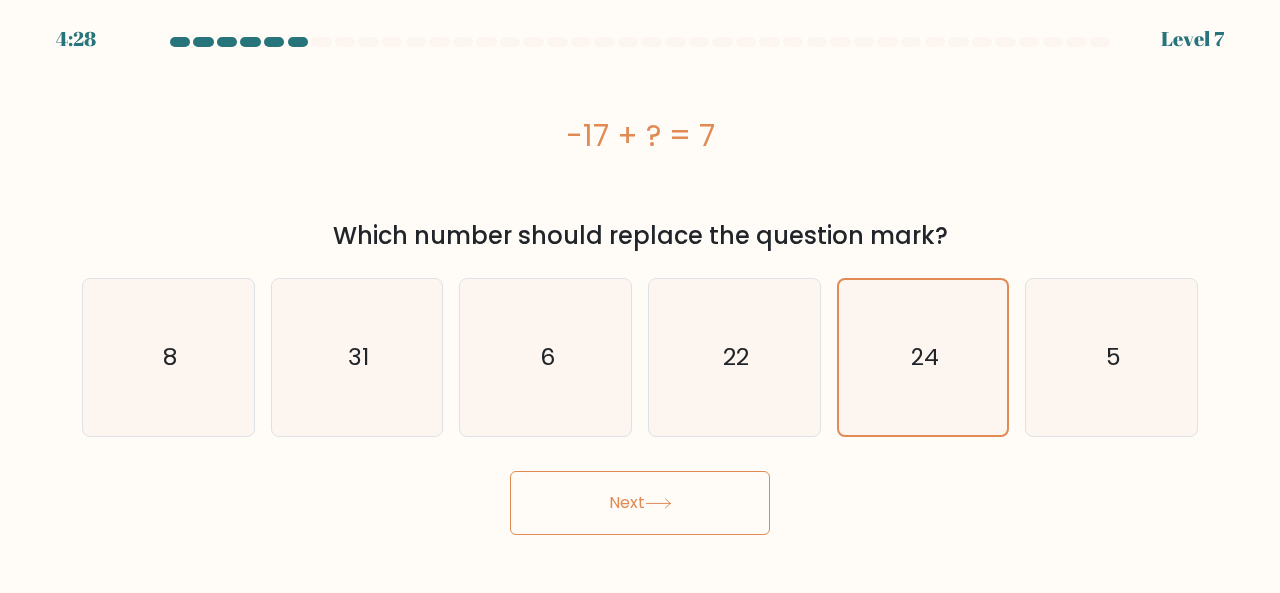 click on "Next" at bounding box center [640, 503] 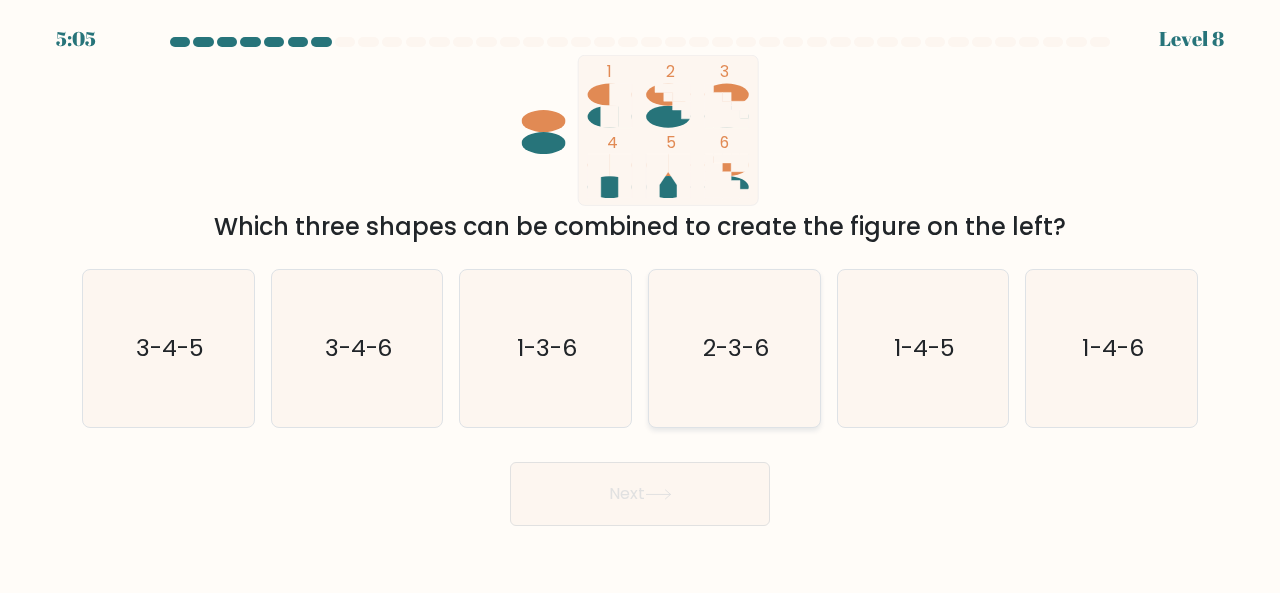 click on "2-3-6" 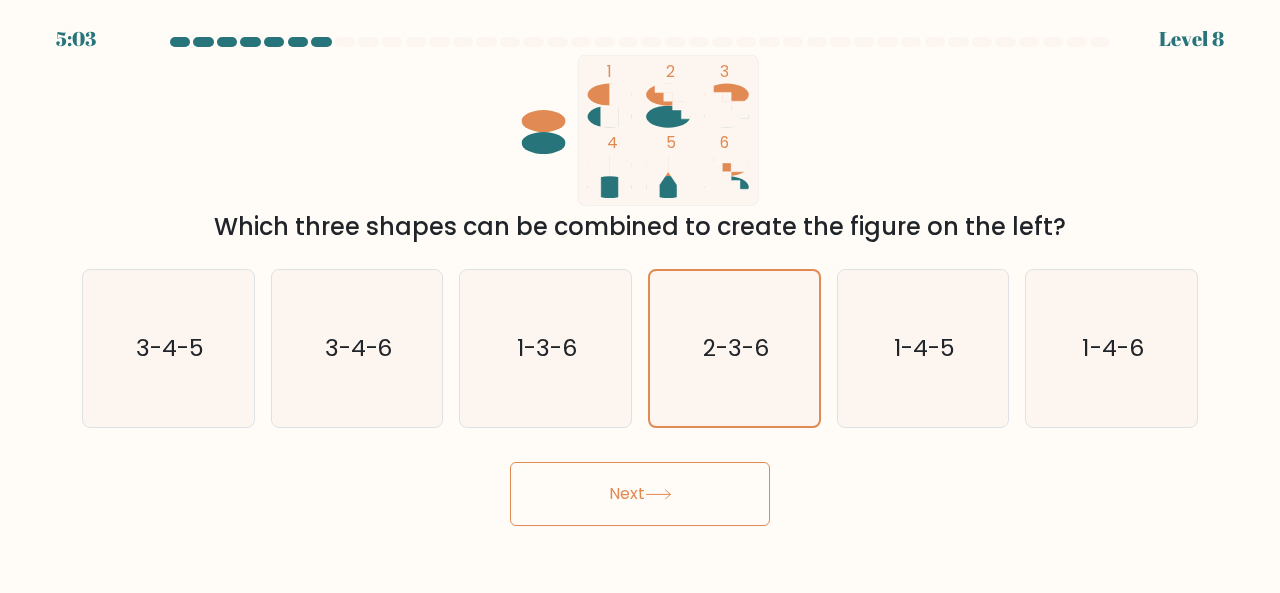 click on "Next" at bounding box center (640, 494) 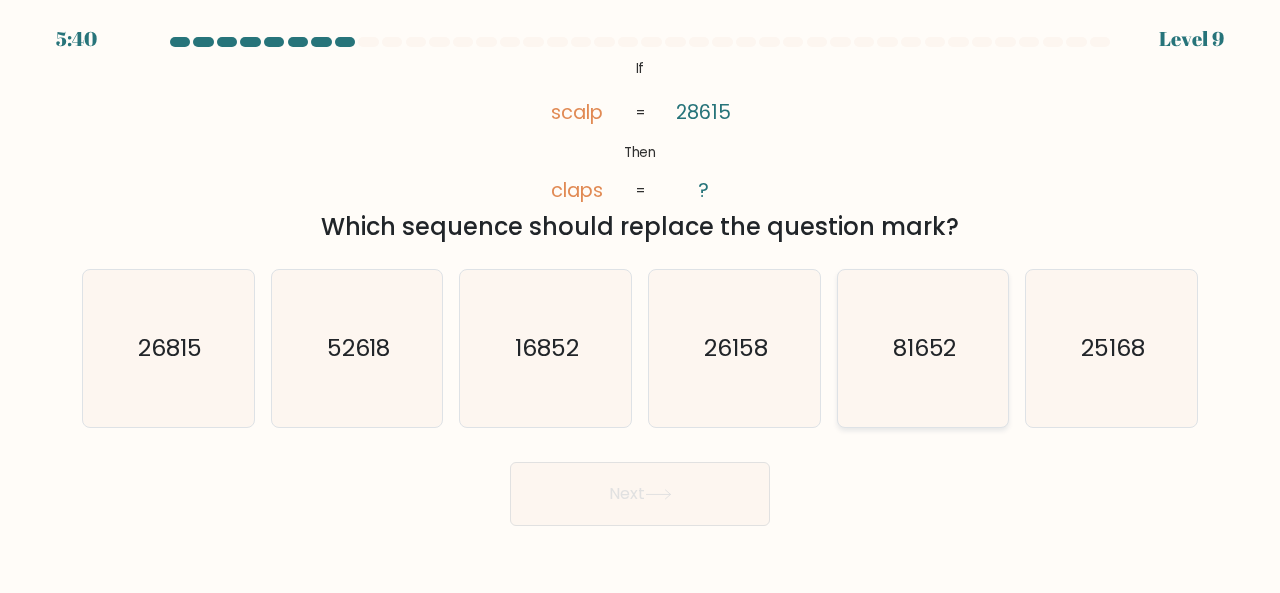 click on "81652" 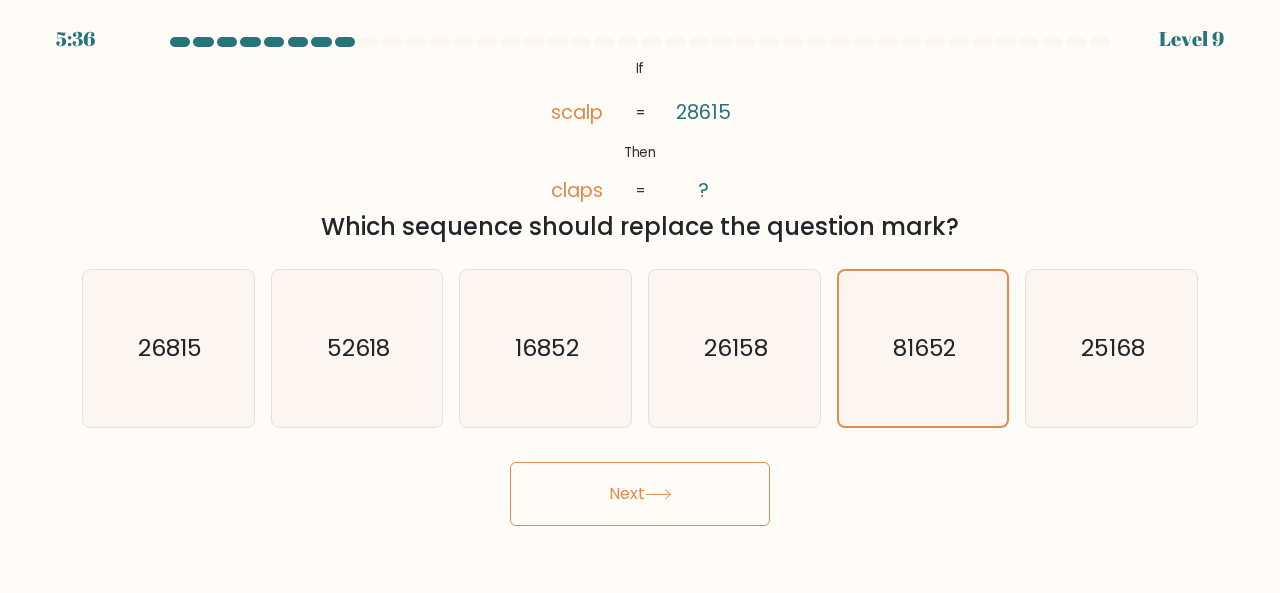 click on "Next" at bounding box center [640, 494] 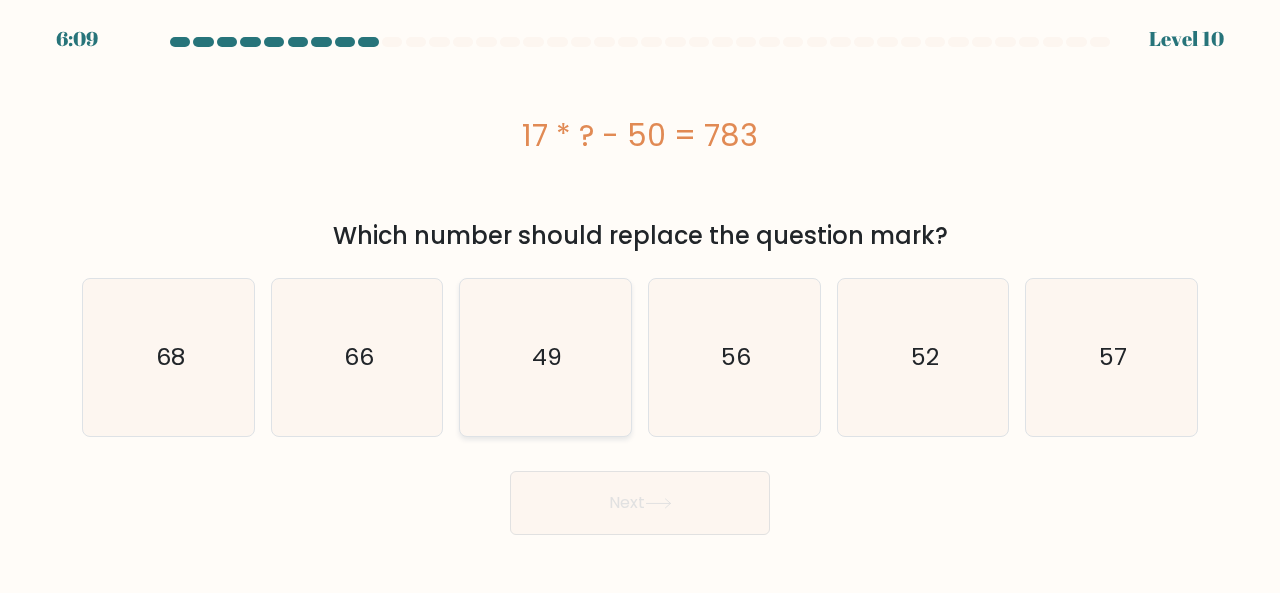 click on "49" 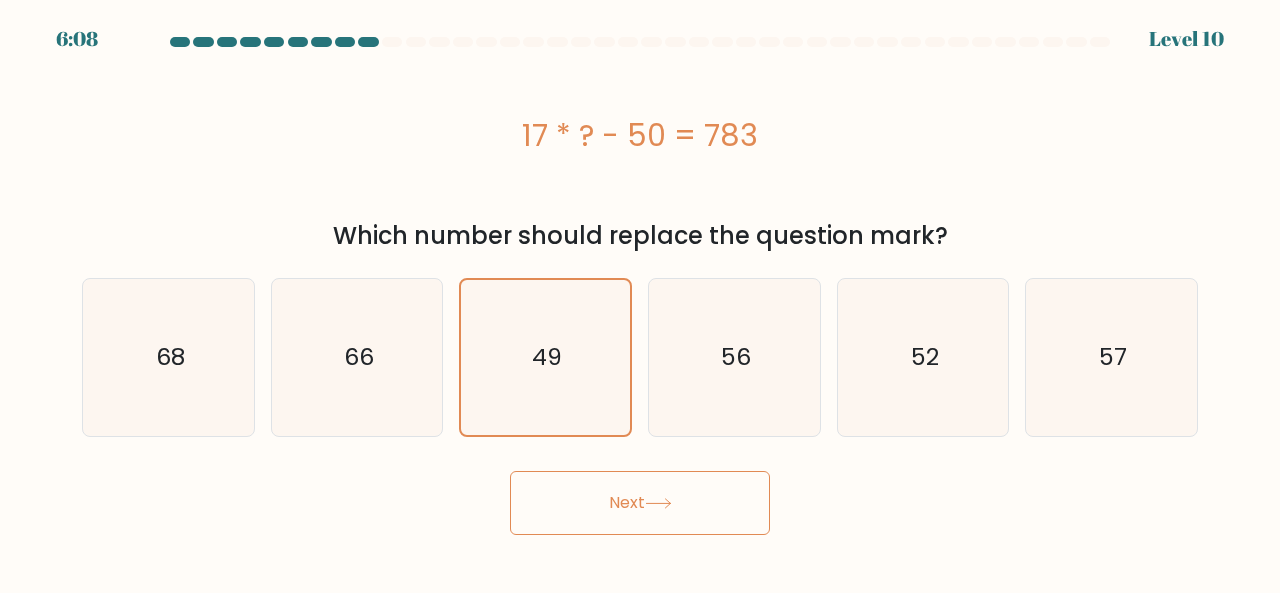 click on "Next" at bounding box center (640, 503) 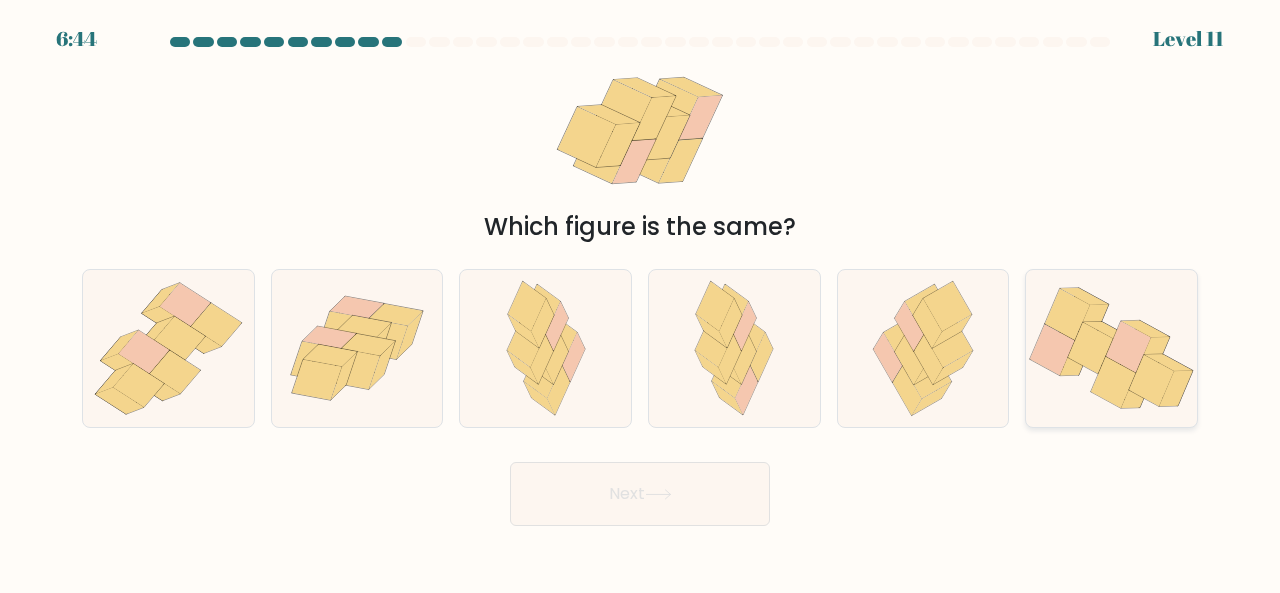click 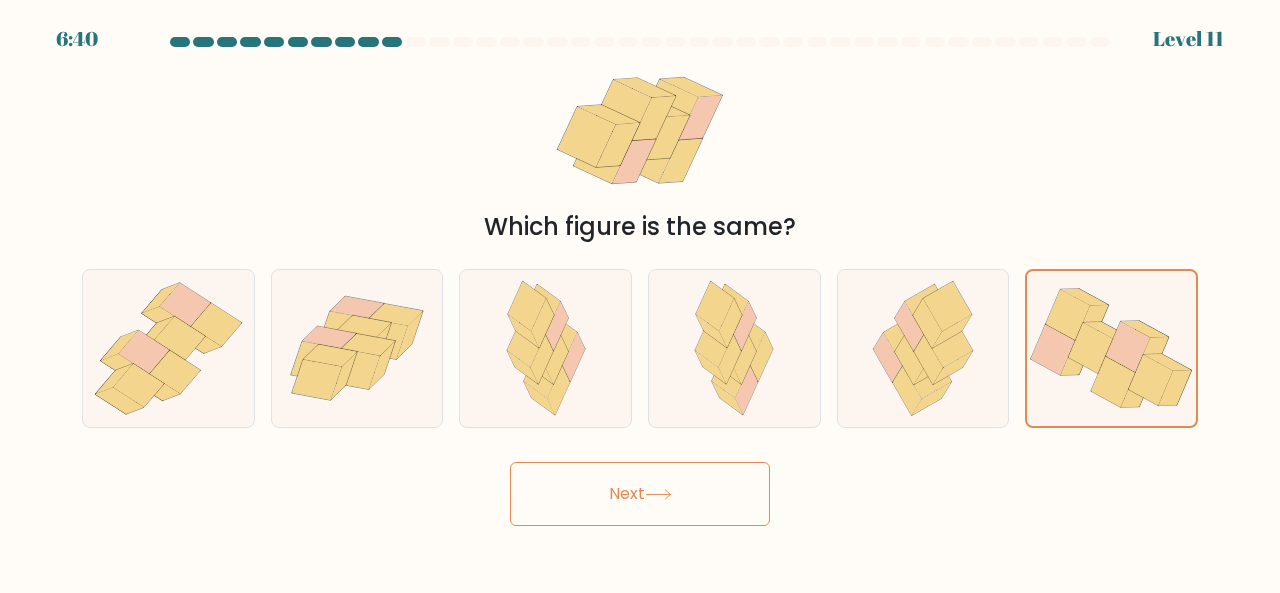 click on "Next" at bounding box center (640, 494) 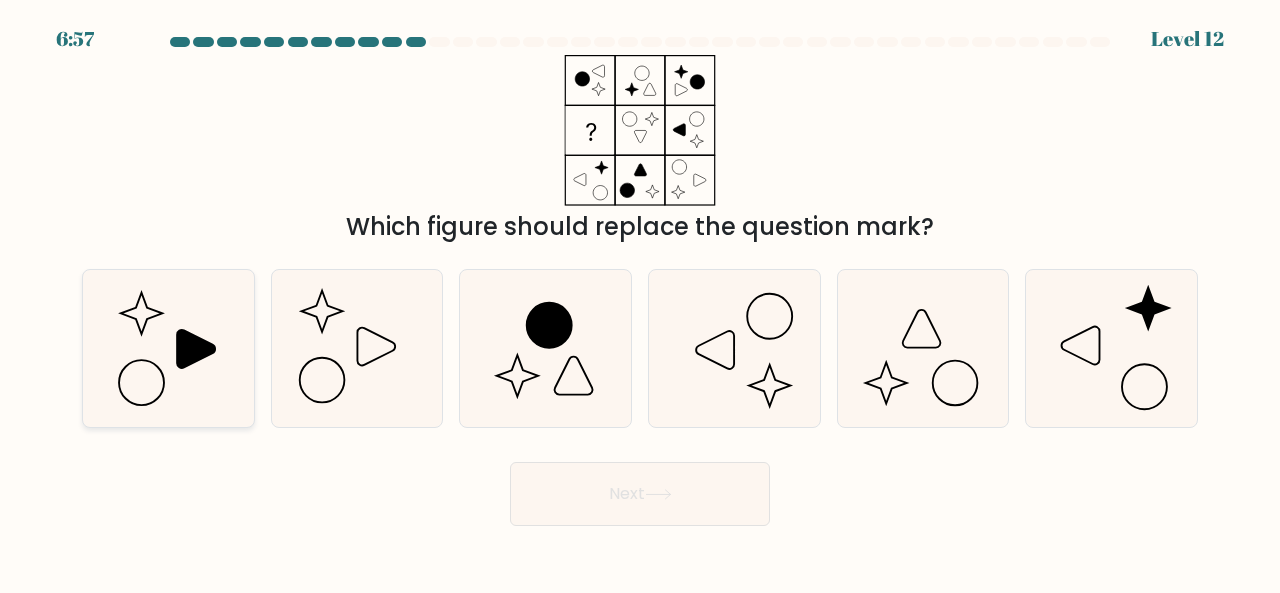 click 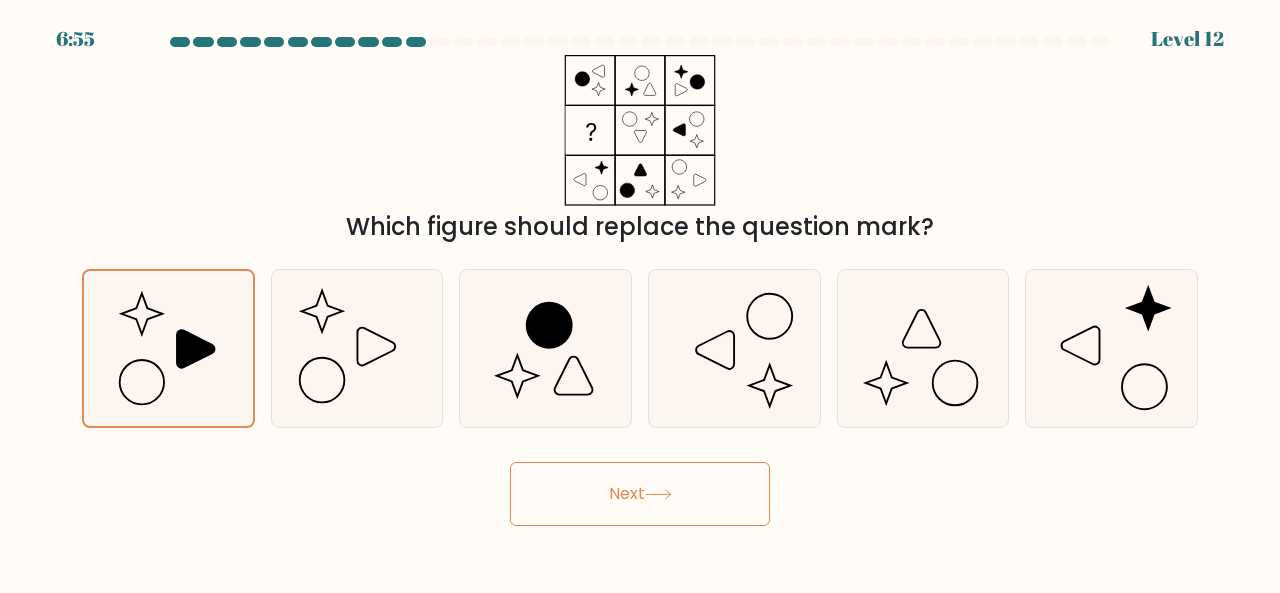 click on "Next" at bounding box center [640, 494] 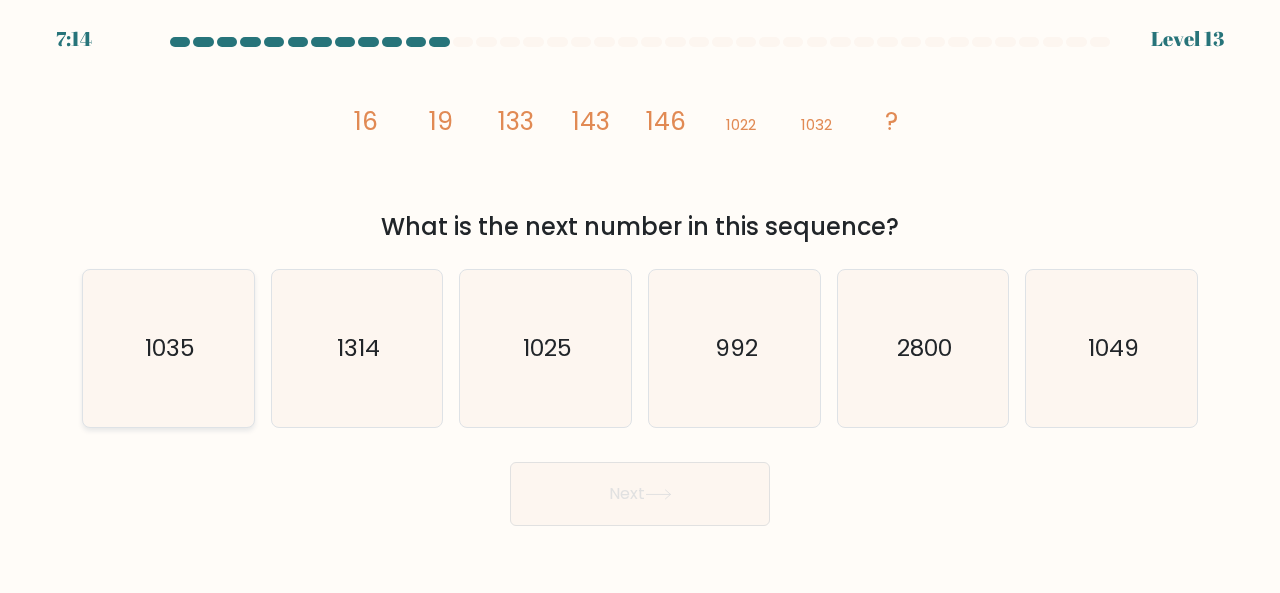 click on "1035" 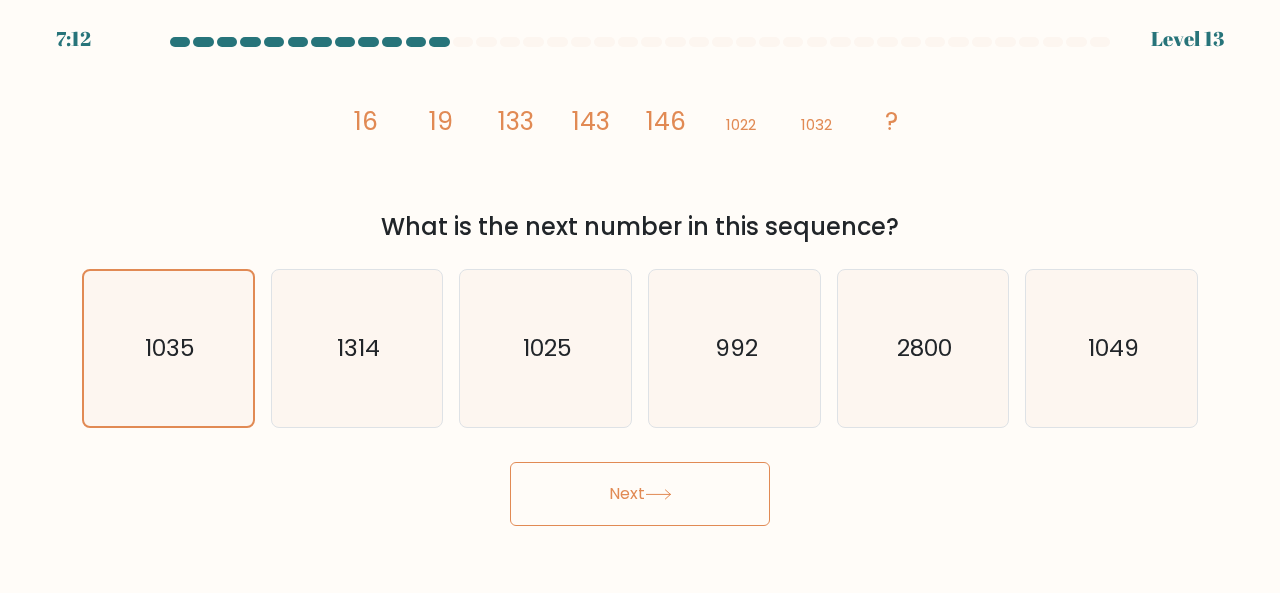 click on "Next" at bounding box center [640, 494] 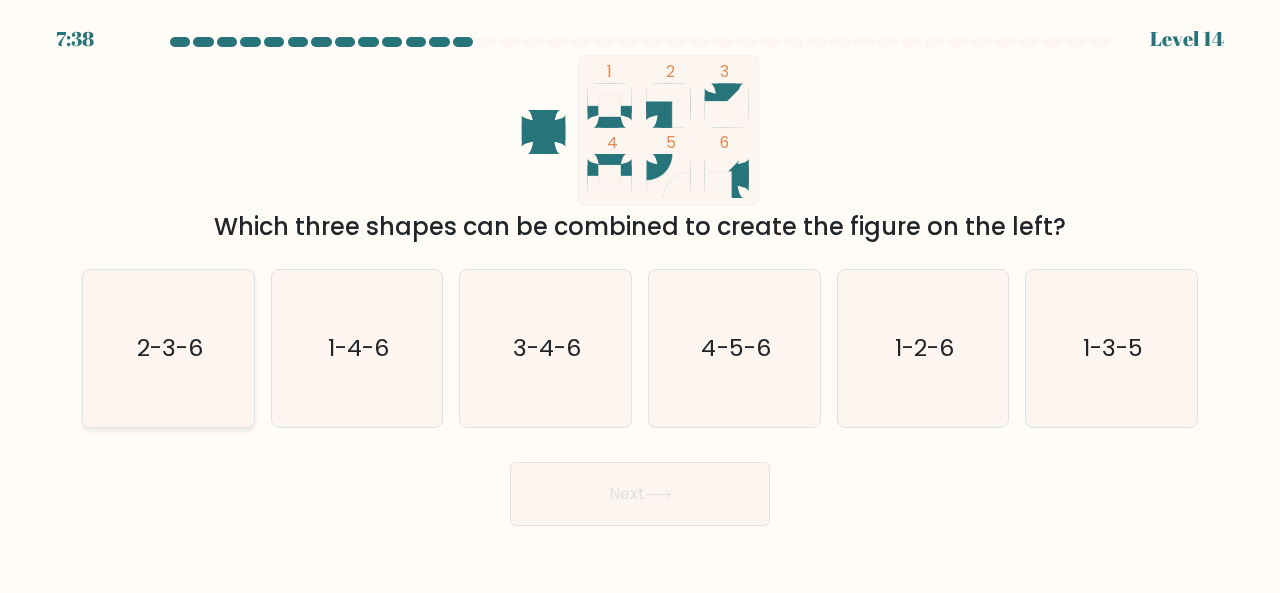 click on "2-3-6" 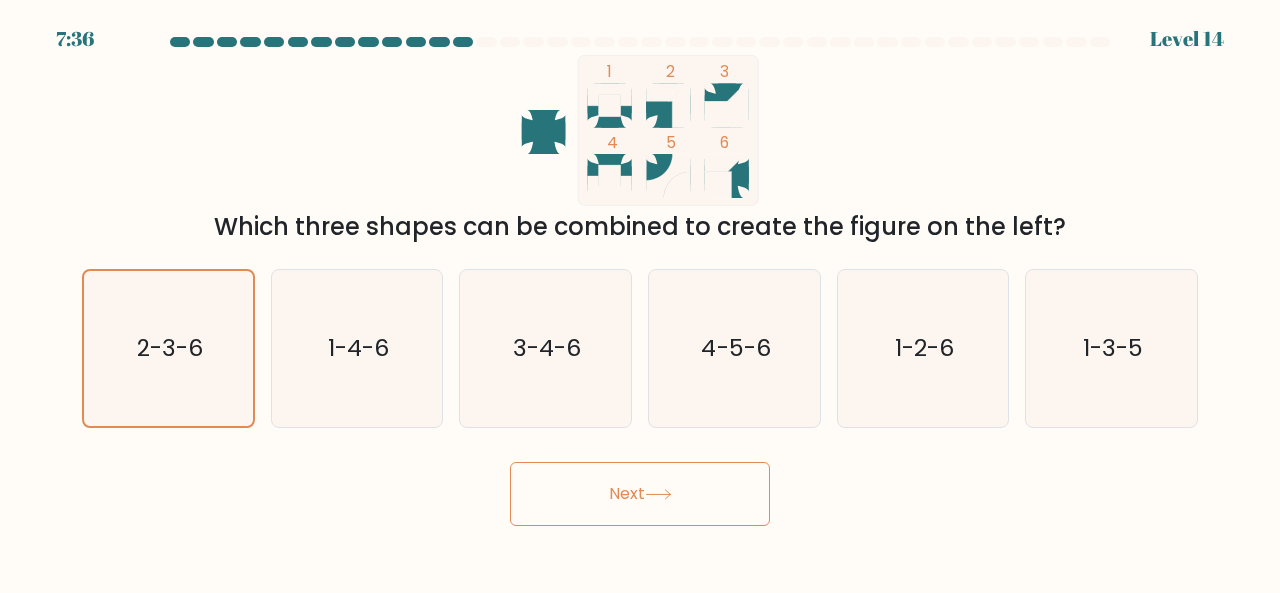 click on "Next" at bounding box center (640, 494) 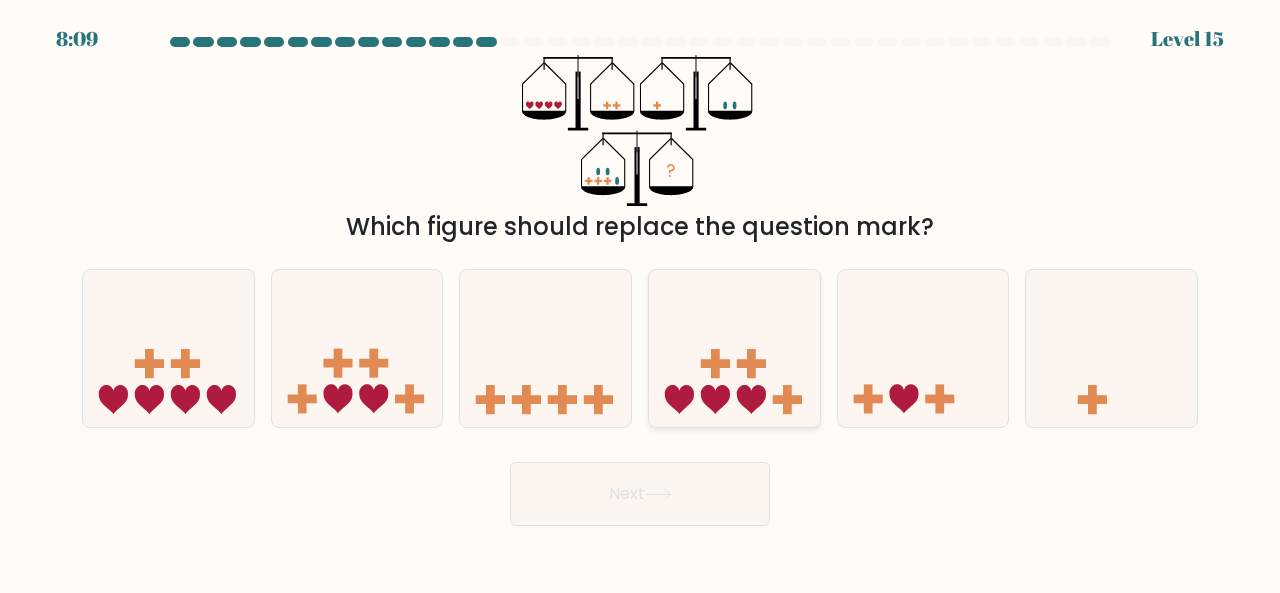 click 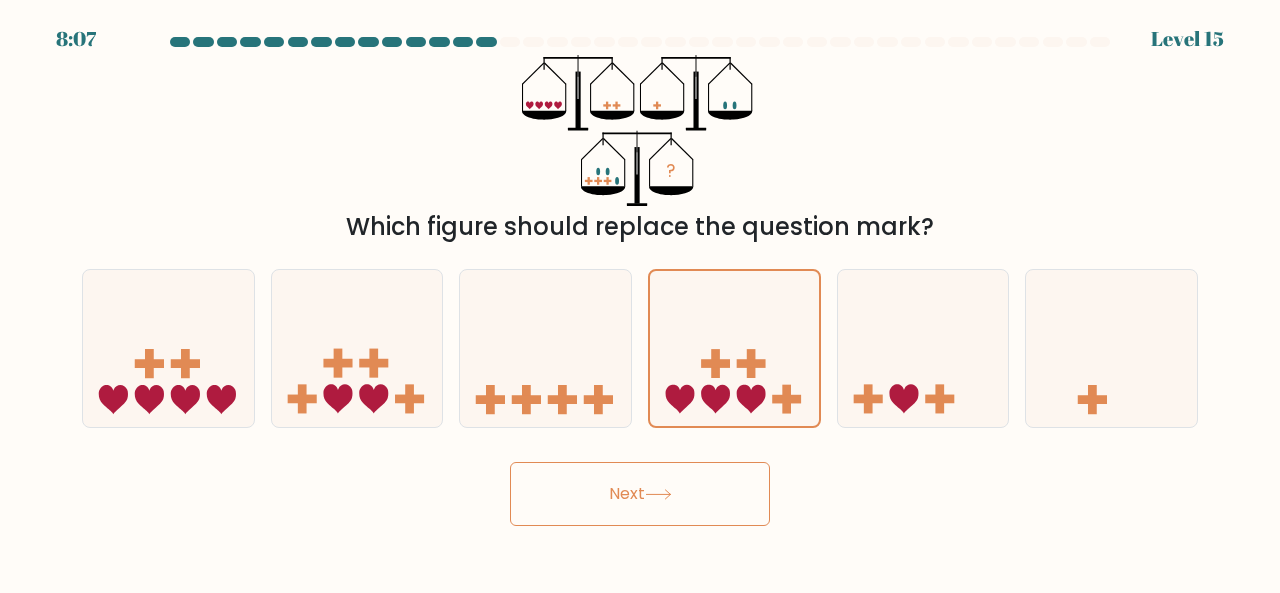 click on "Next" at bounding box center (640, 494) 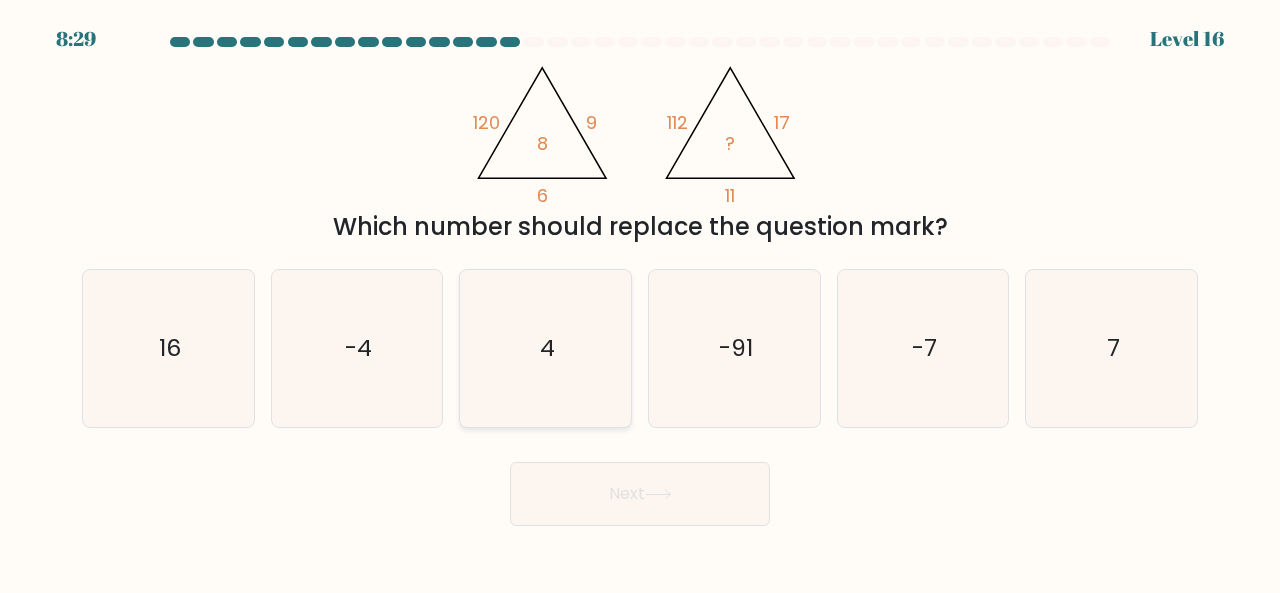 click on "4" 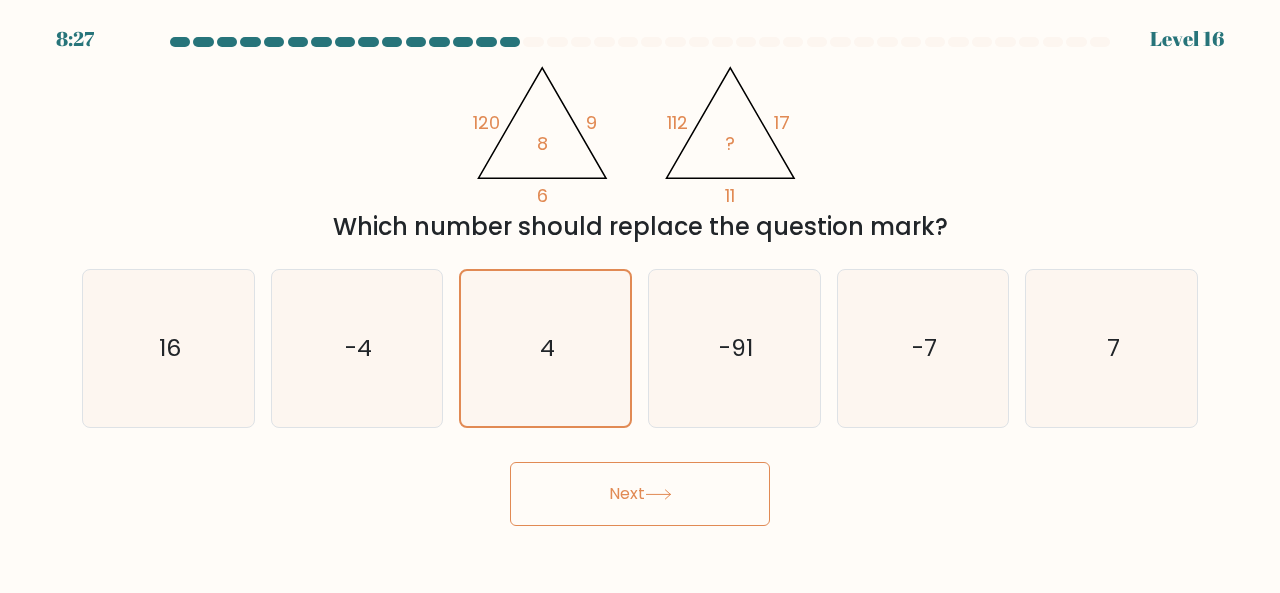 click on "Next" at bounding box center (640, 494) 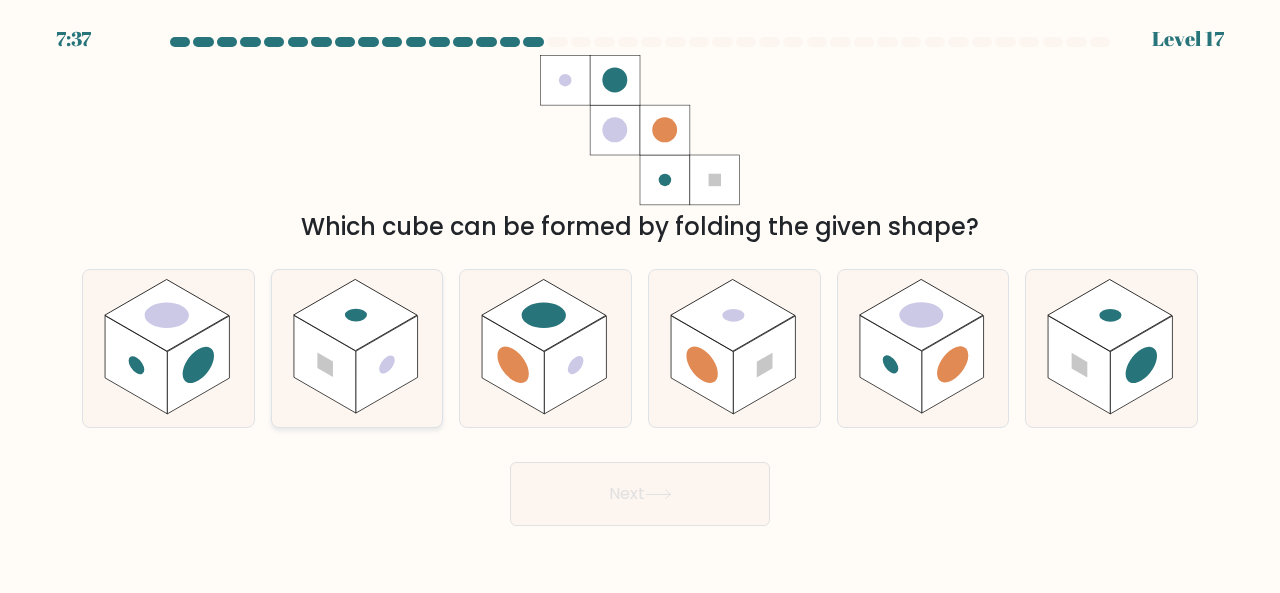 click 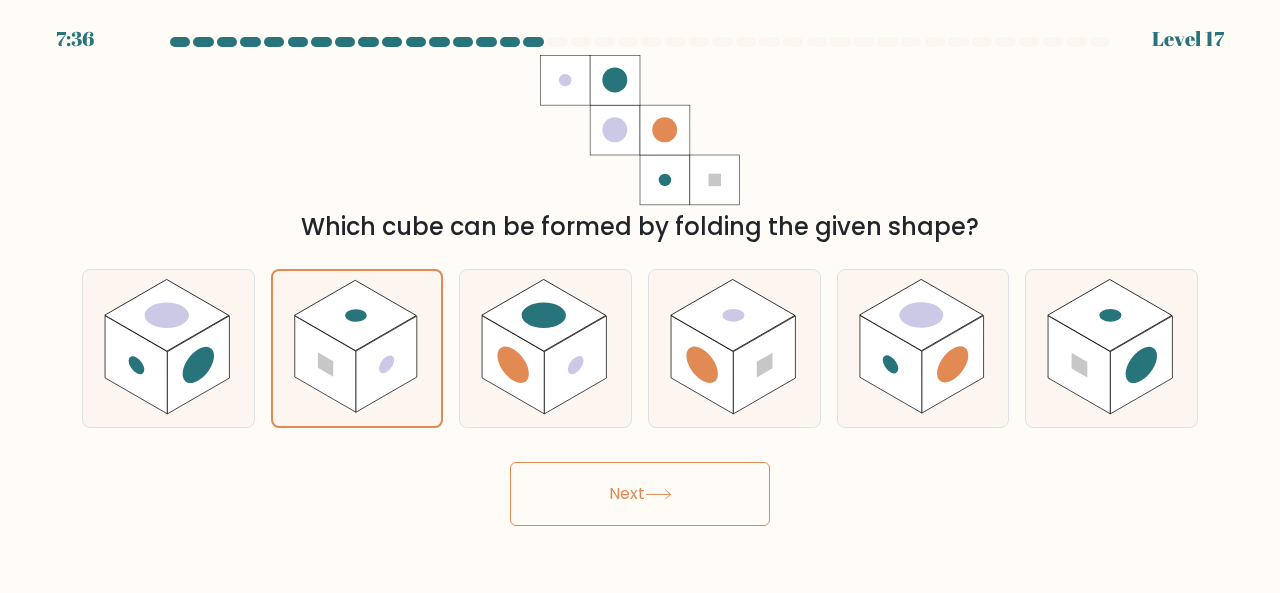 click on "Next" at bounding box center [640, 494] 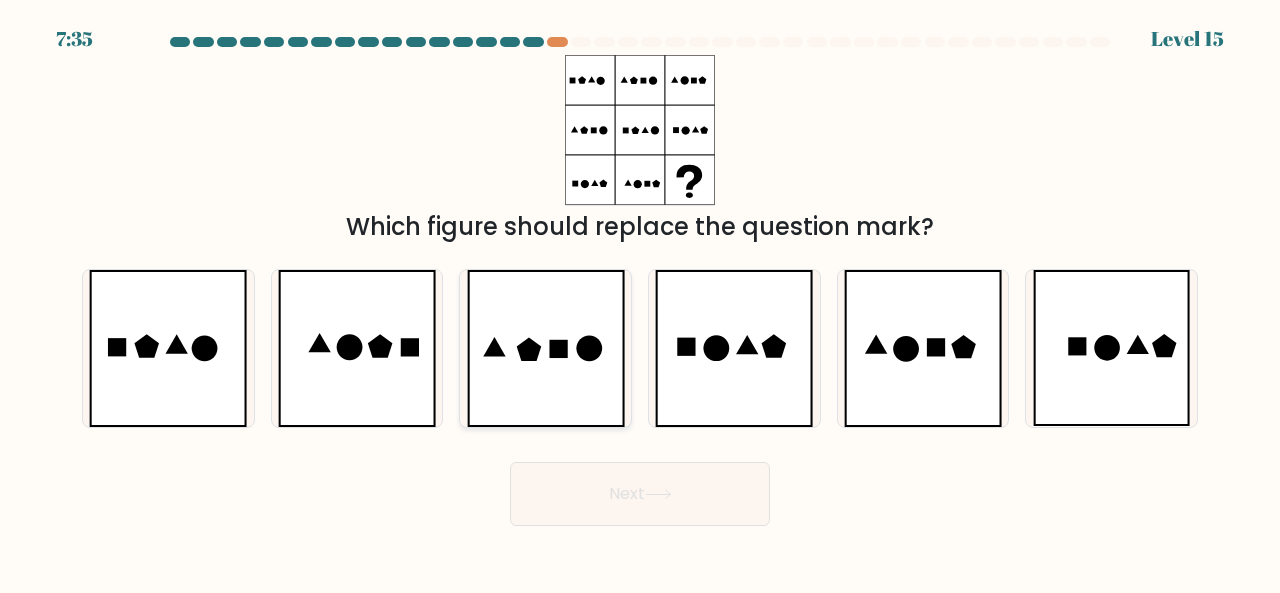 click 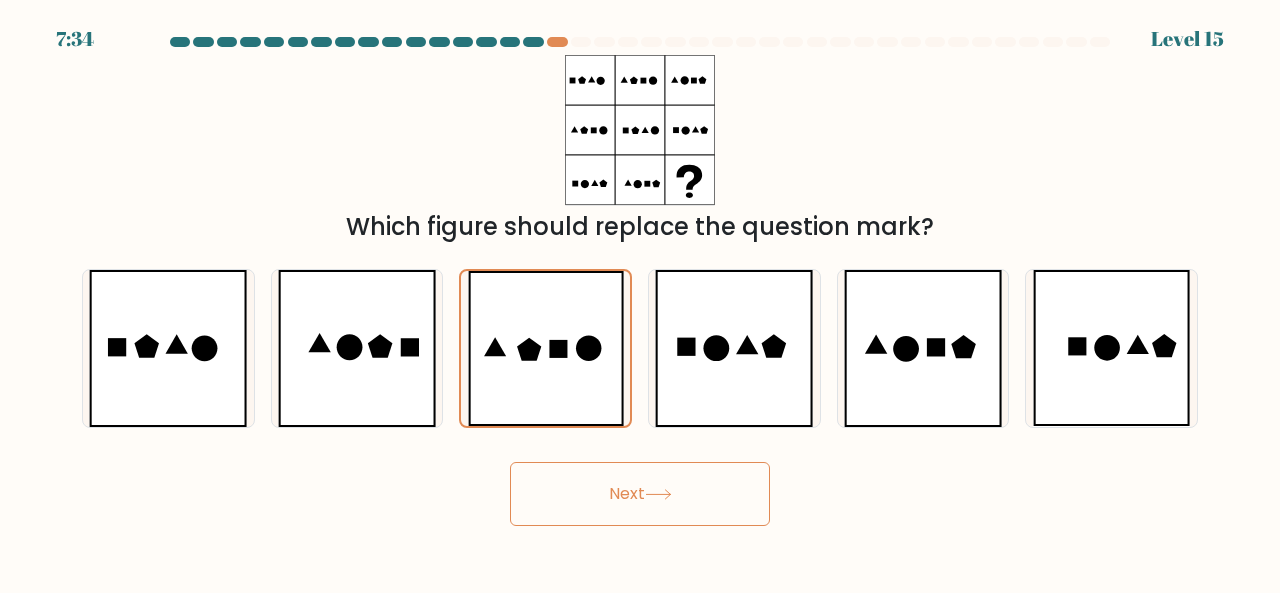 click on "Next" at bounding box center [640, 494] 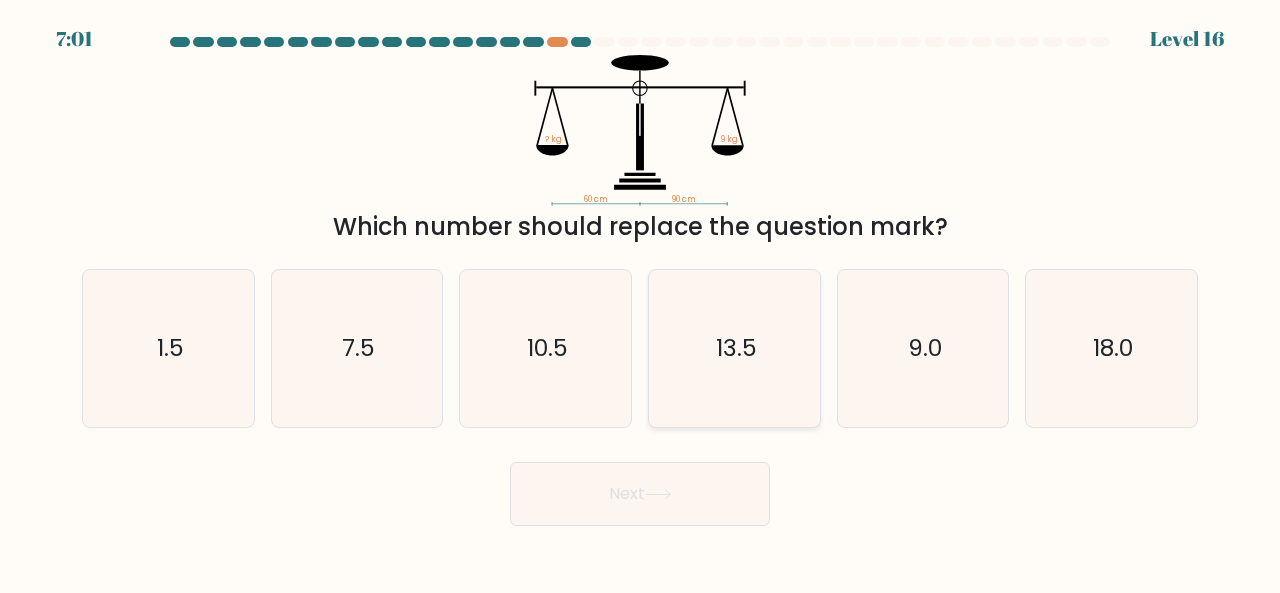 click on "13.5" 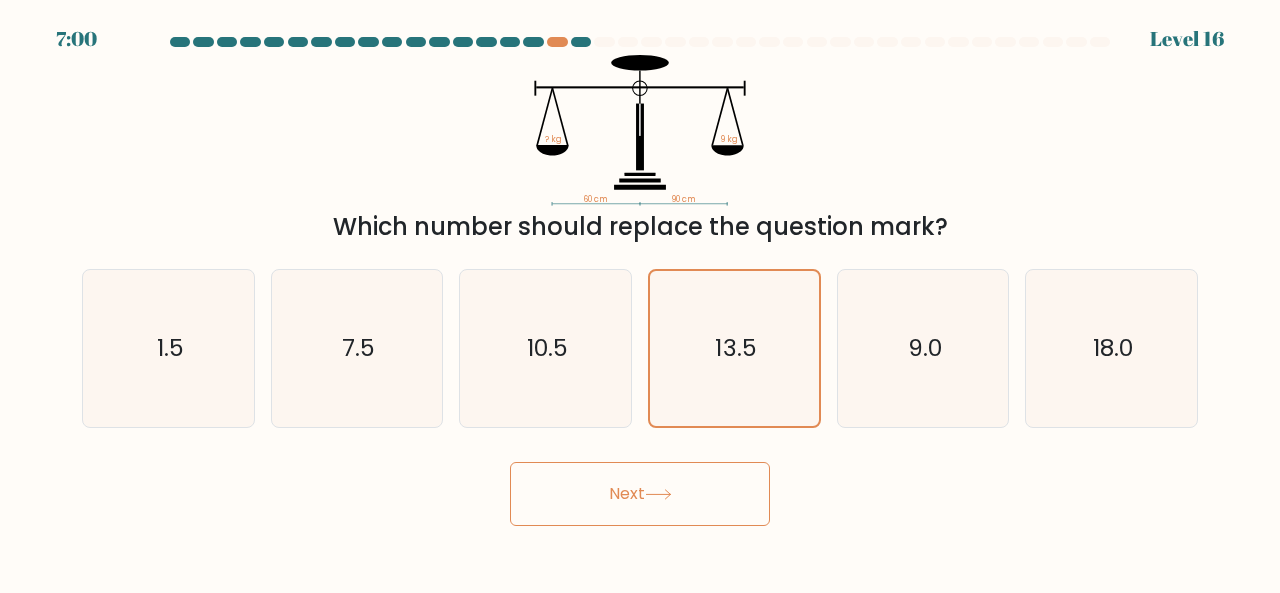 click on "Next" at bounding box center [640, 494] 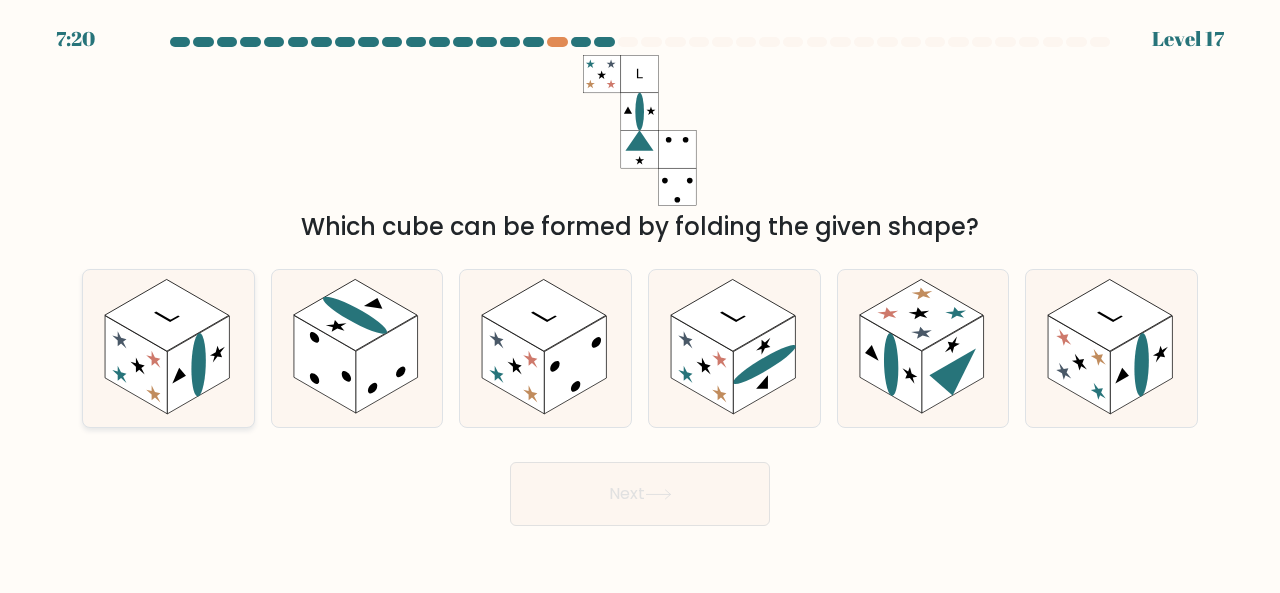 click 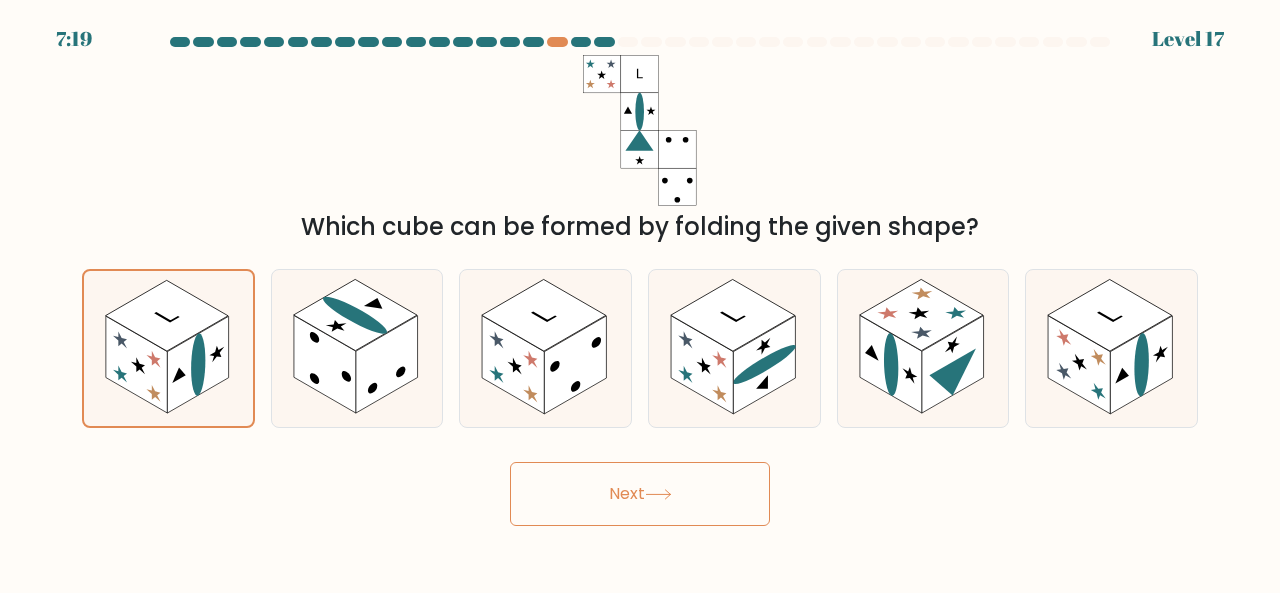 click on "Next" at bounding box center [640, 494] 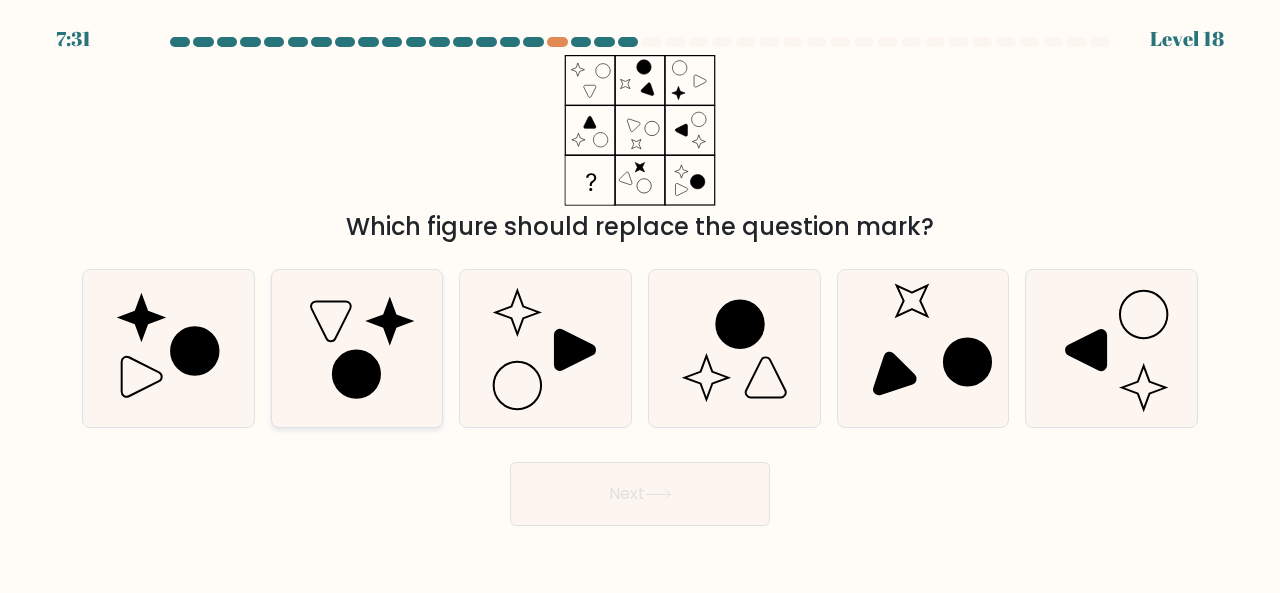 click 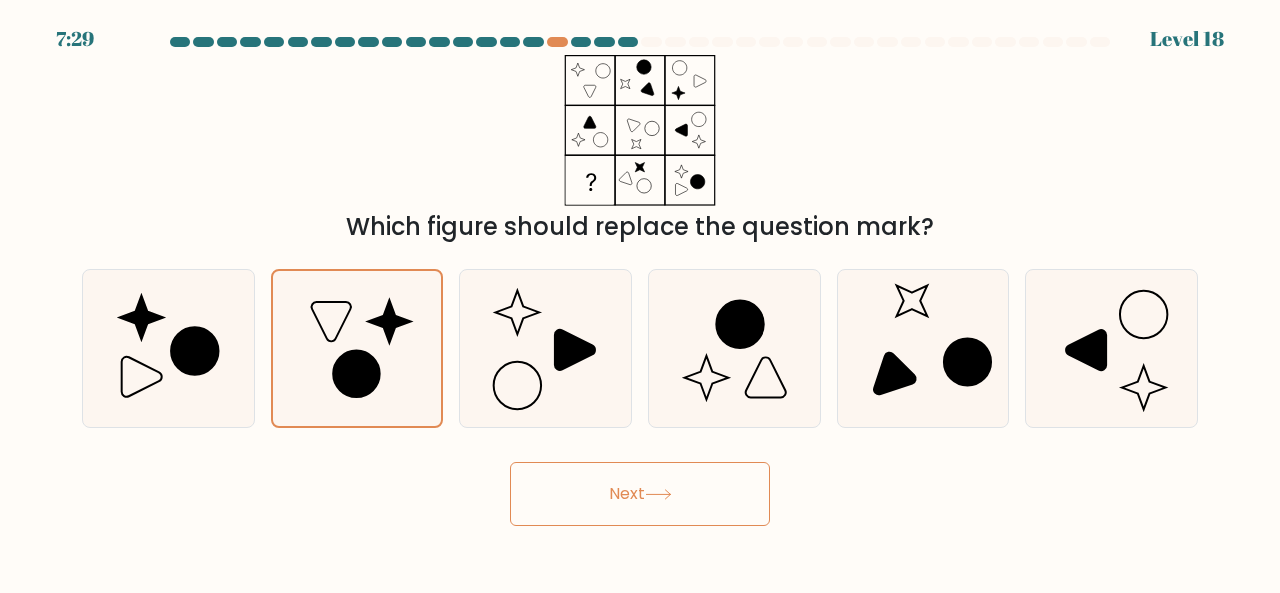 click on "Next" at bounding box center [640, 494] 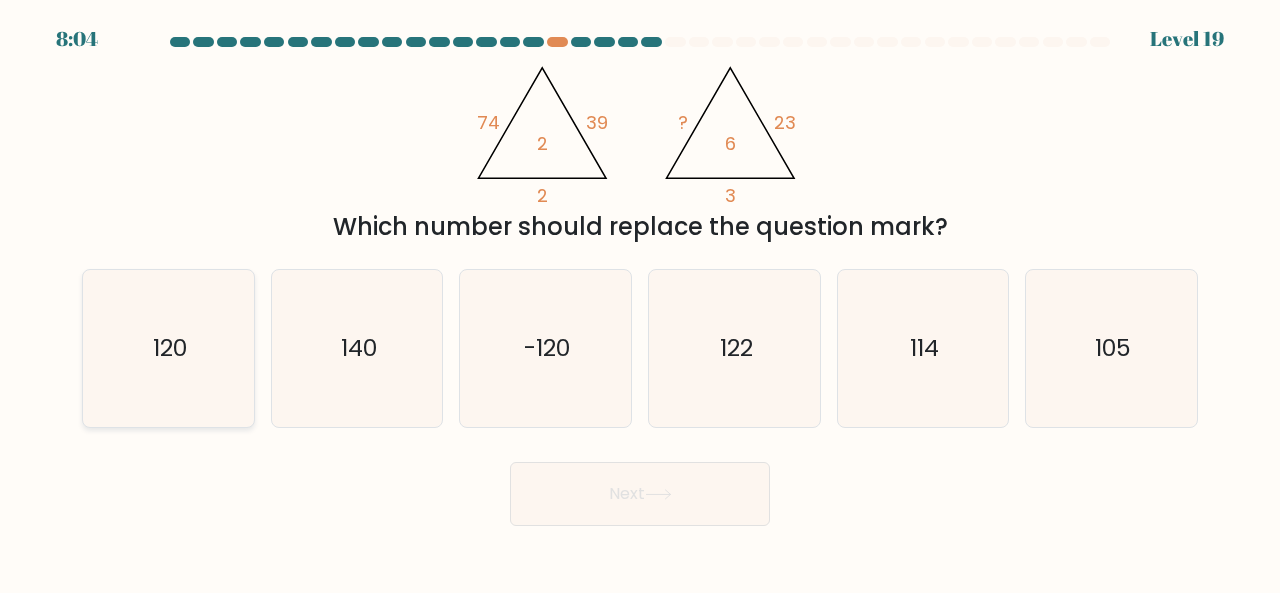 click on "120" 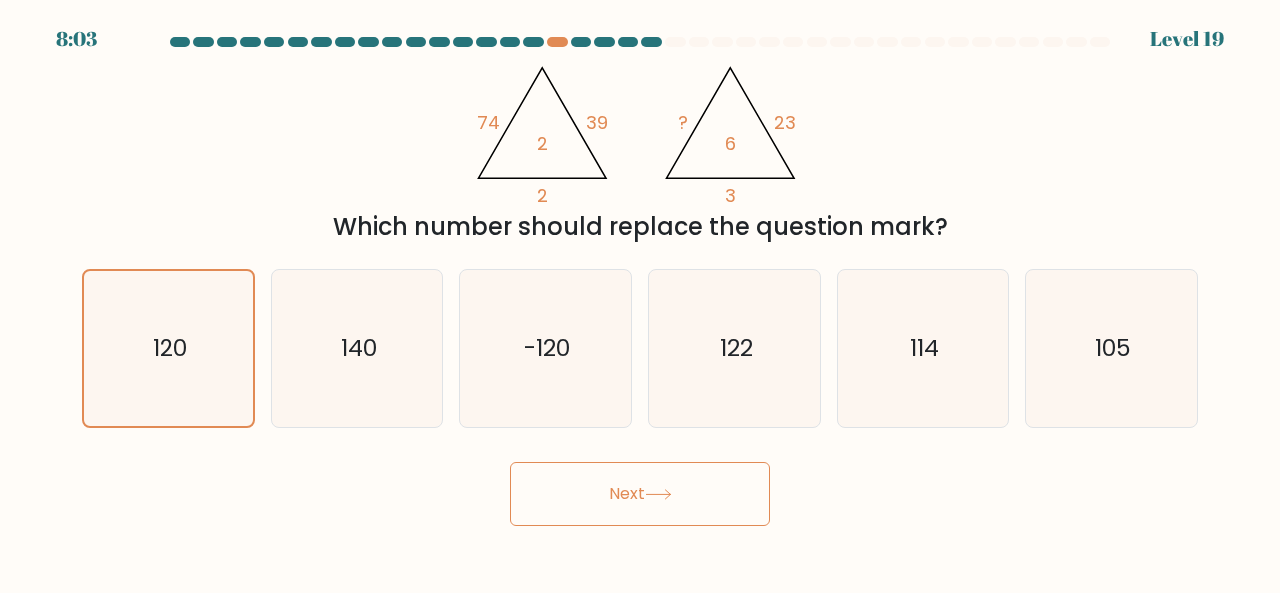 click on "Next" at bounding box center (640, 494) 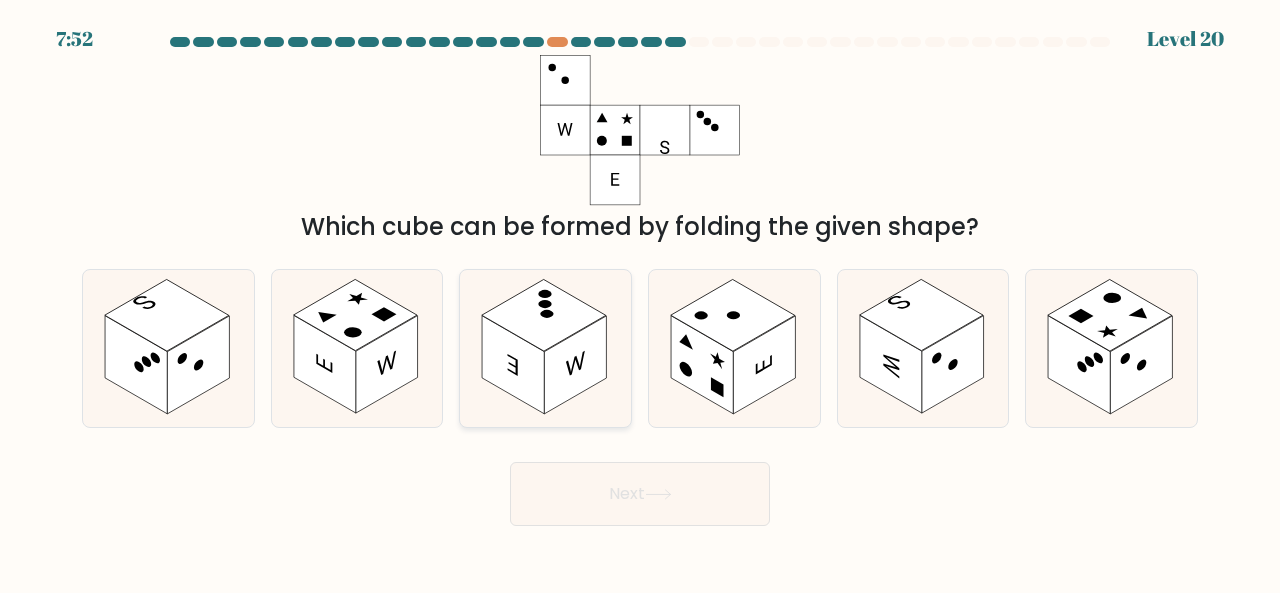 click 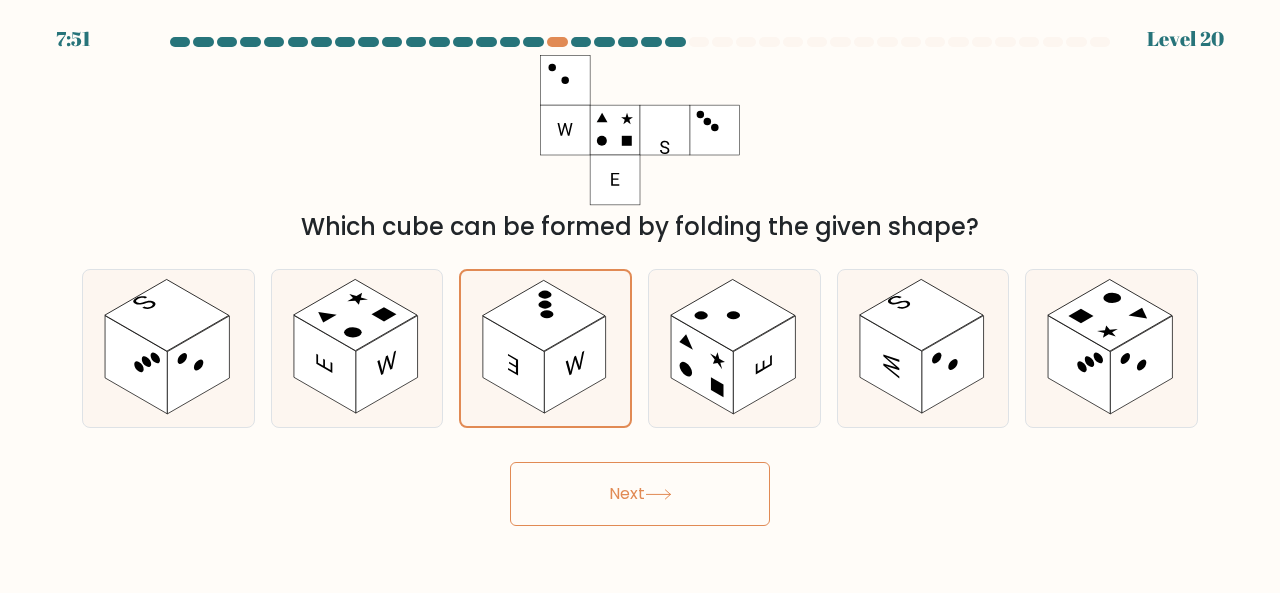 click on "Next" at bounding box center [640, 494] 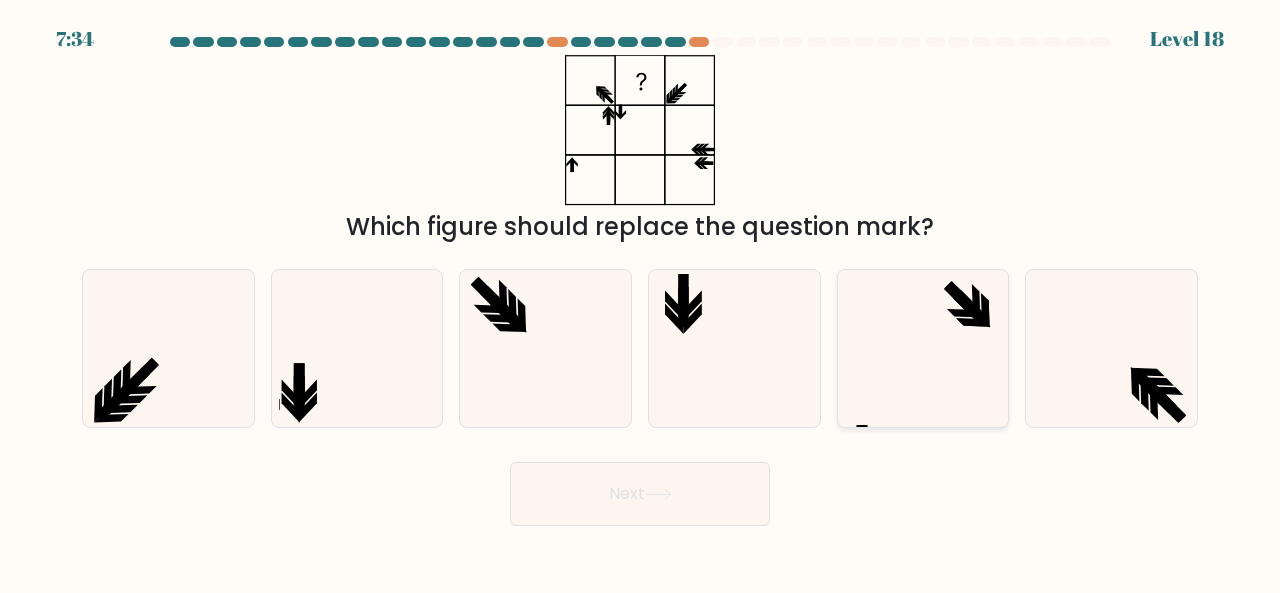 click 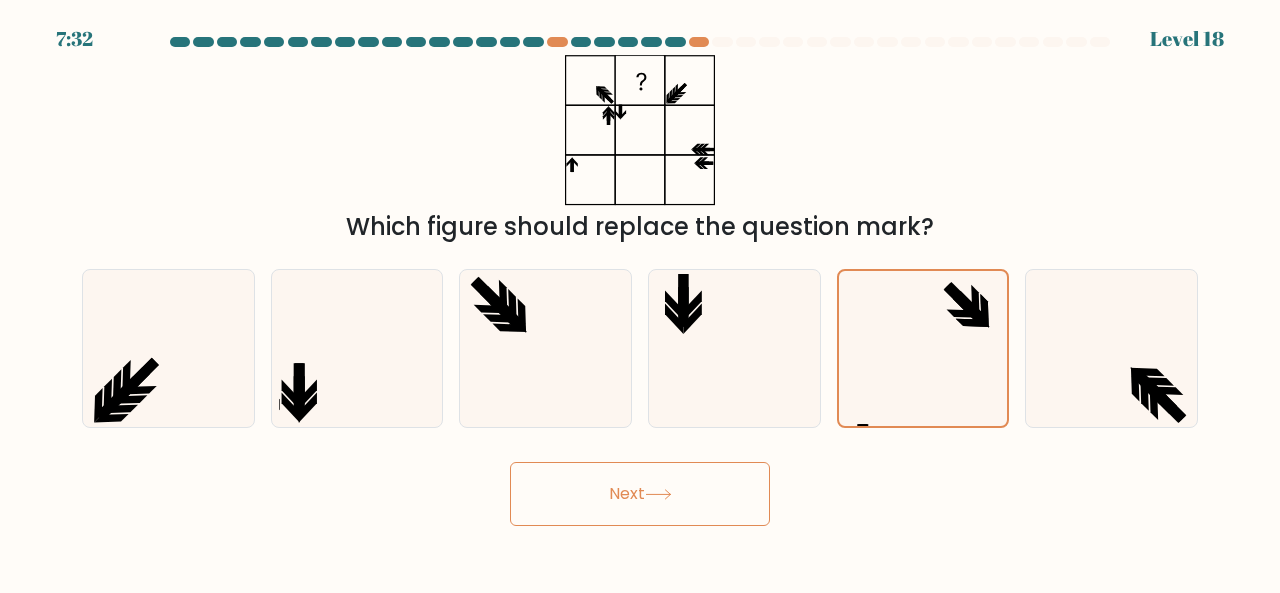 click on "Next" at bounding box center (640, 494) 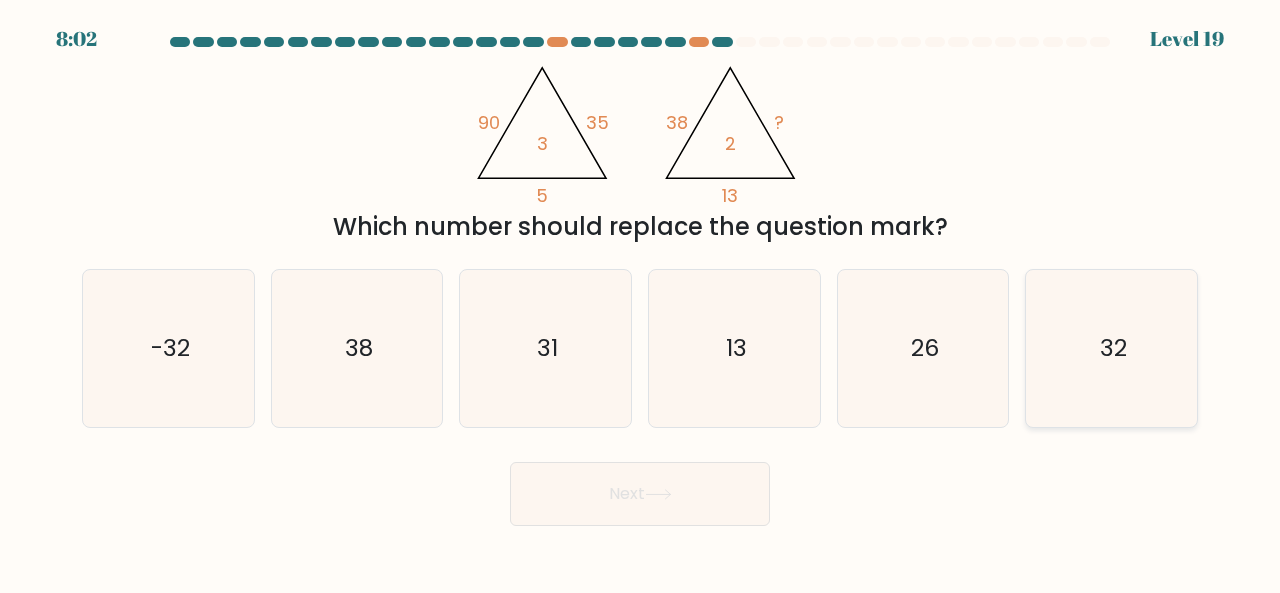 click on "32" 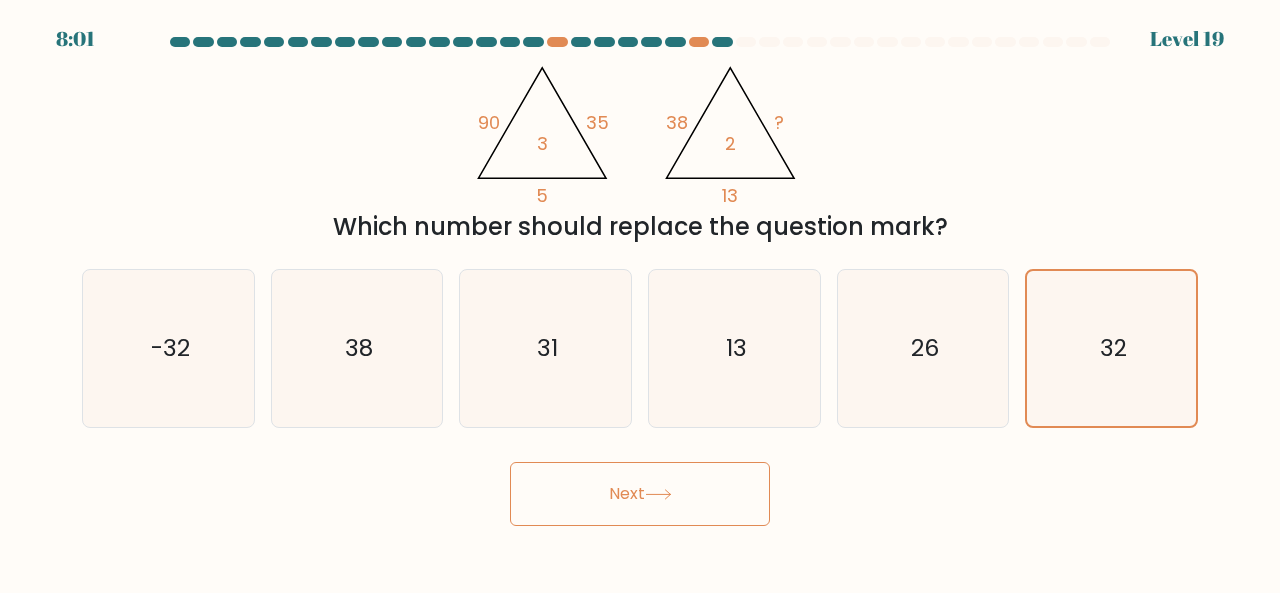 click on "Next" at bounding box center [640, 494] 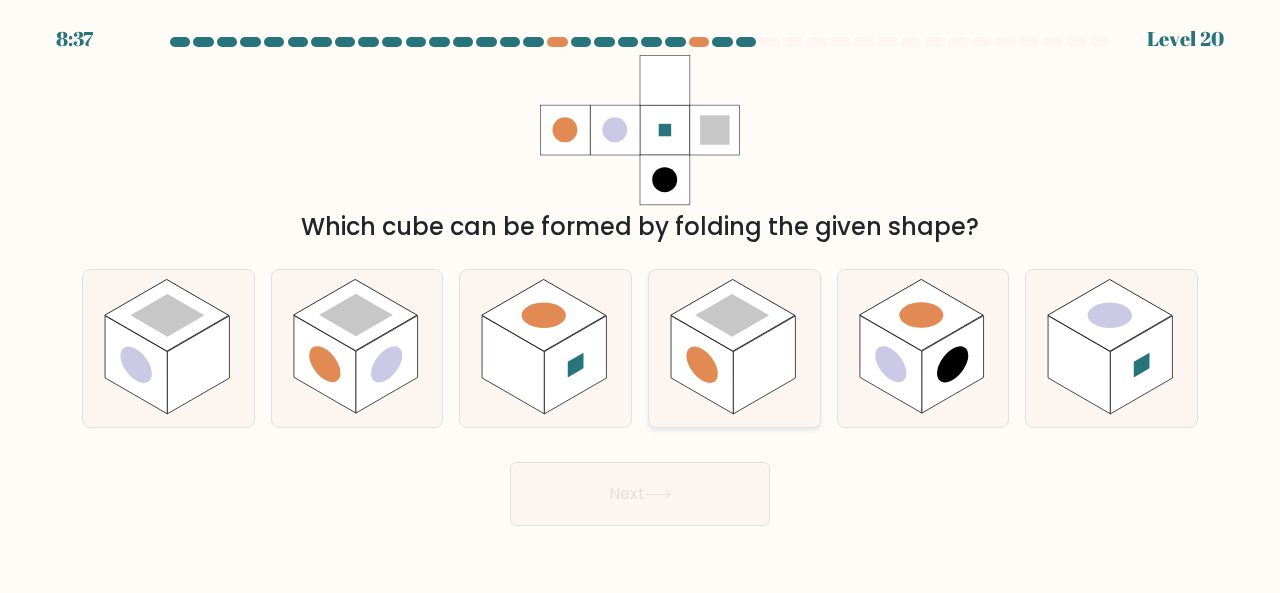 click 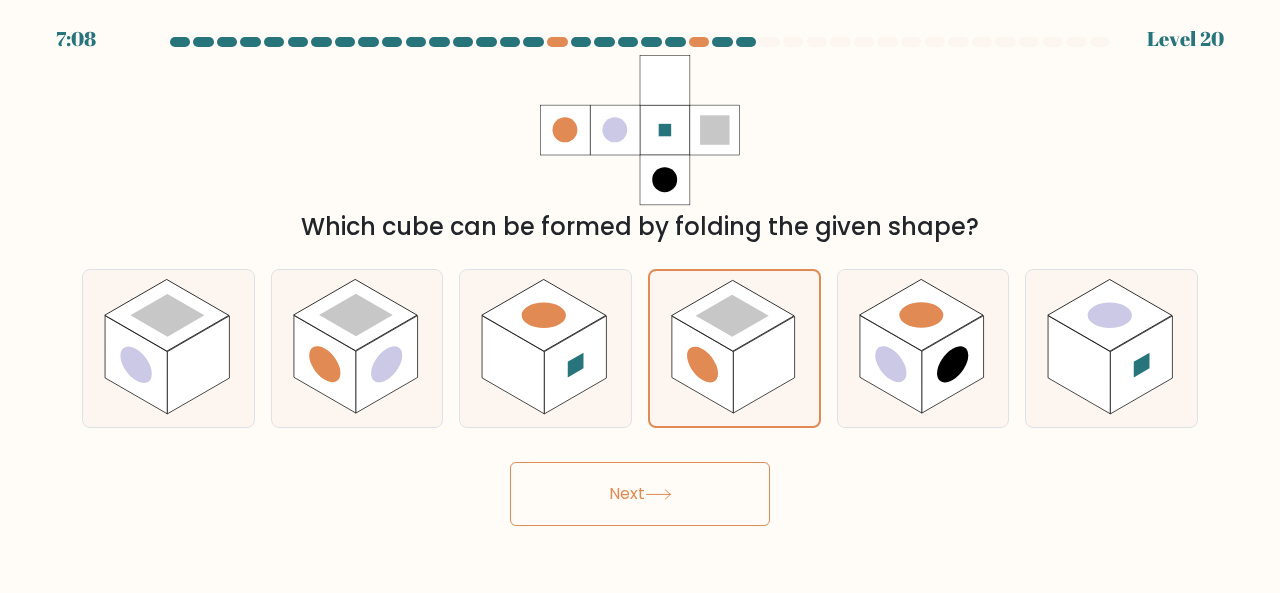 click on "Next" at bounding box center (640, 494) 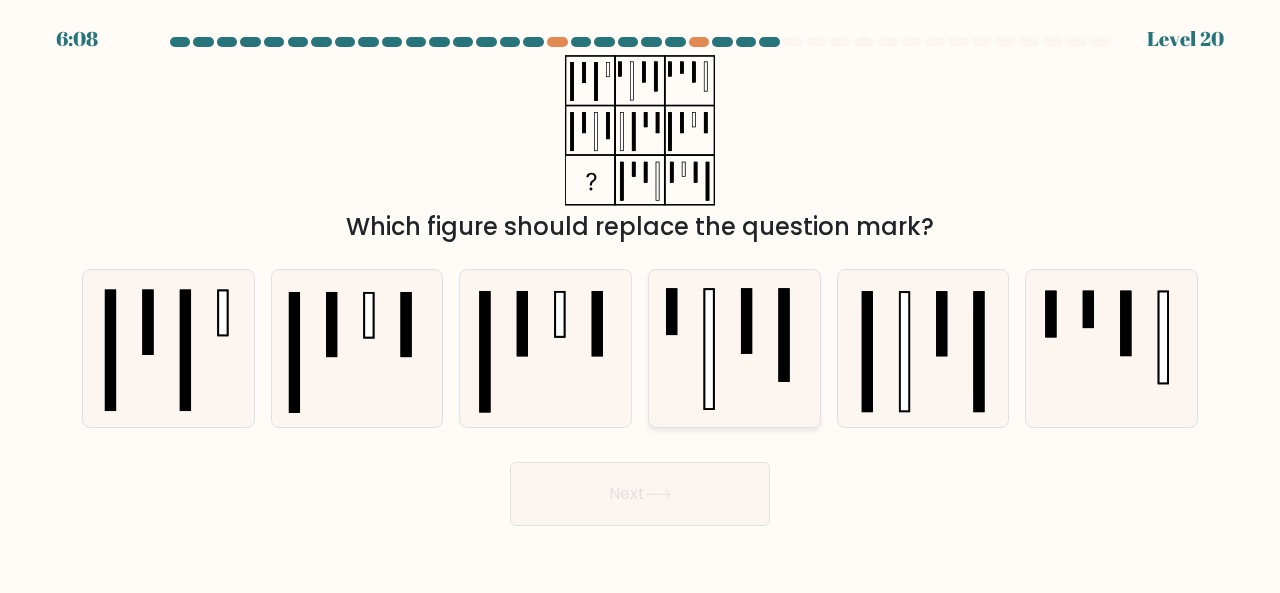 click 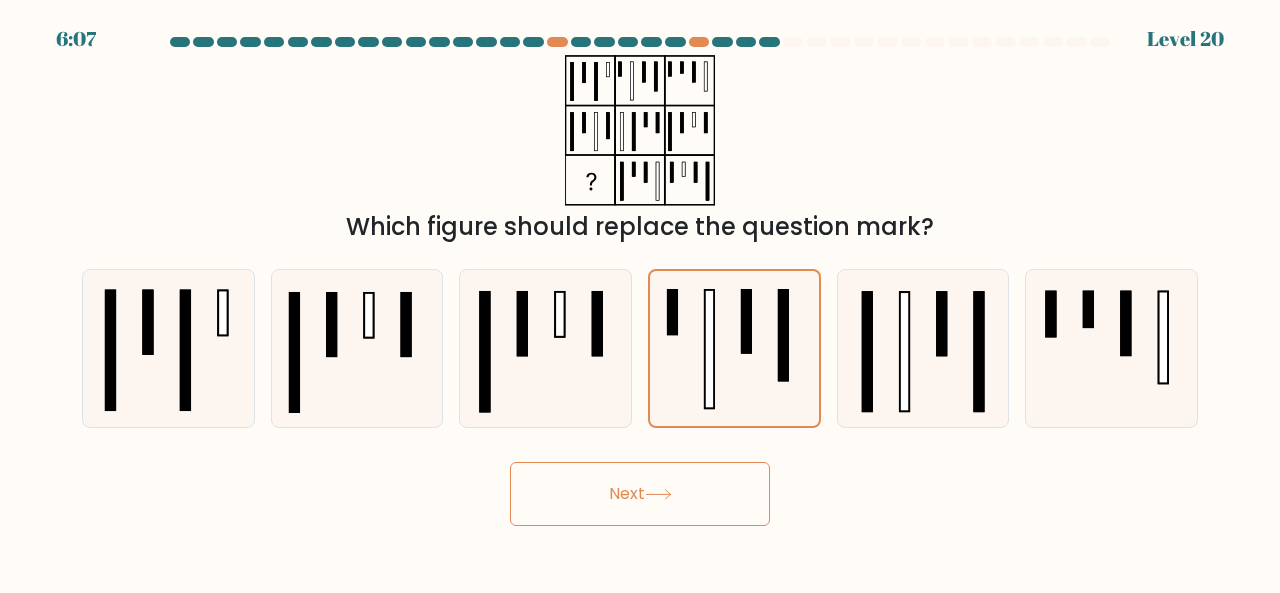 click on "Next" at bounding box center [640, 494] 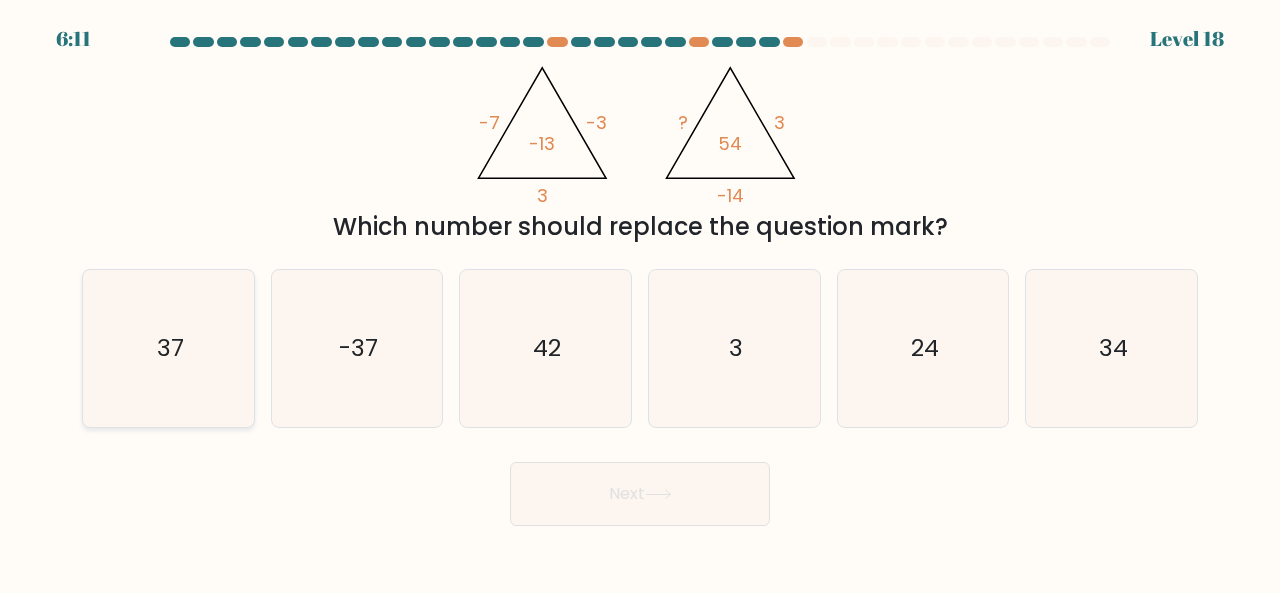 click on "37" 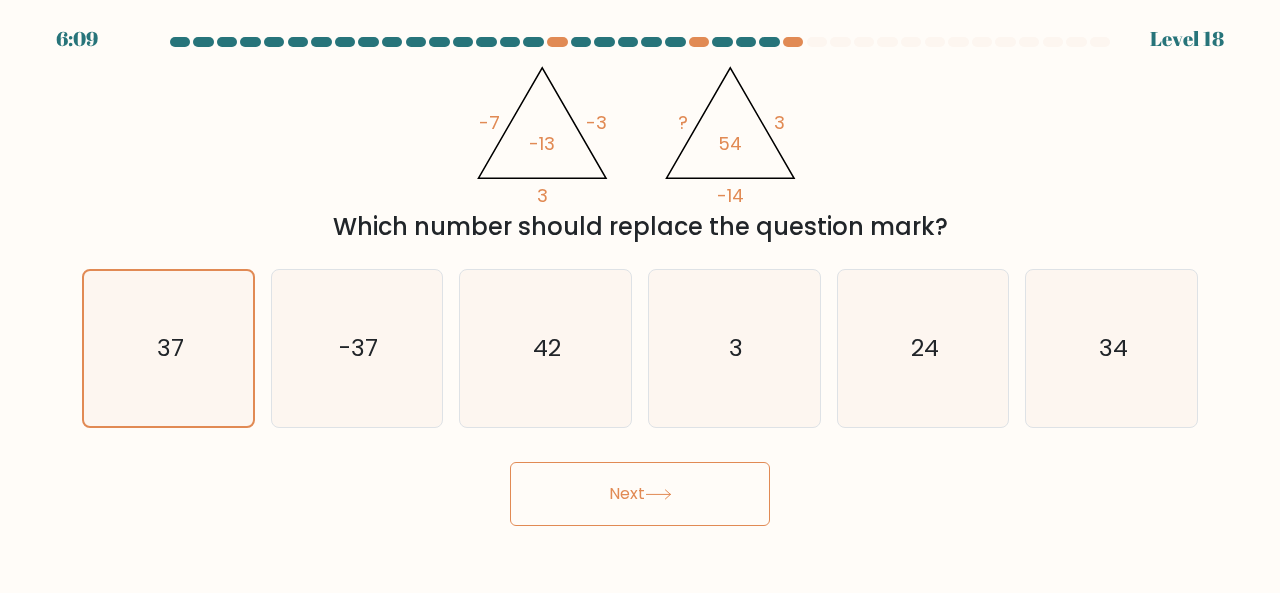 click on "Next" at bounding box center [640, 494] 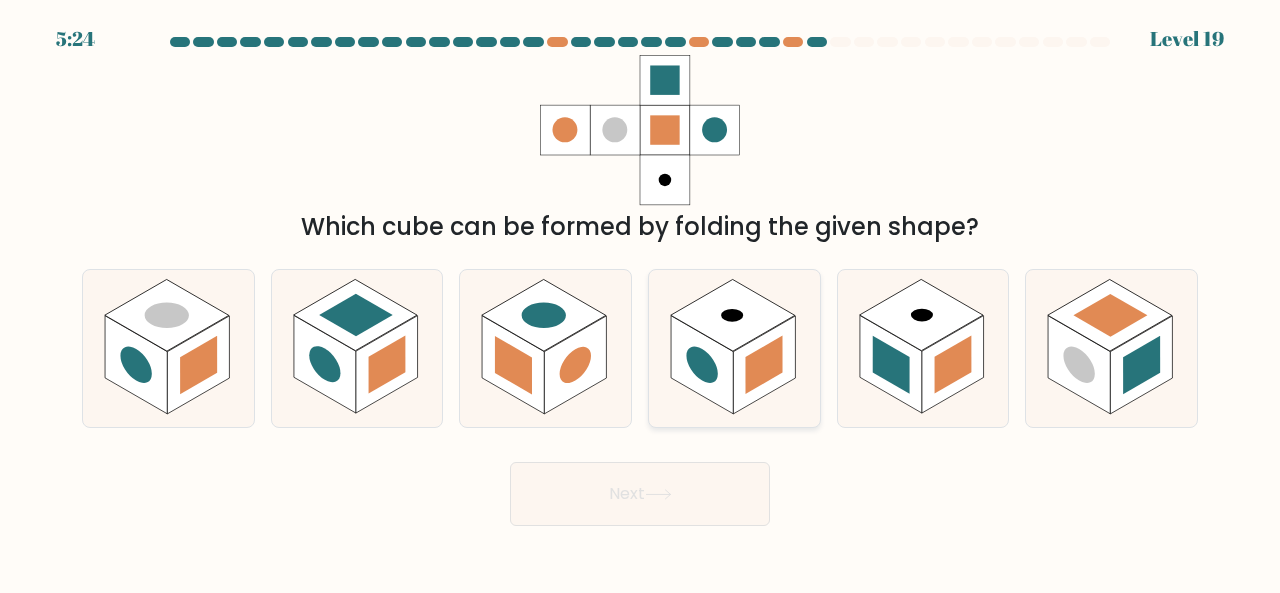 click 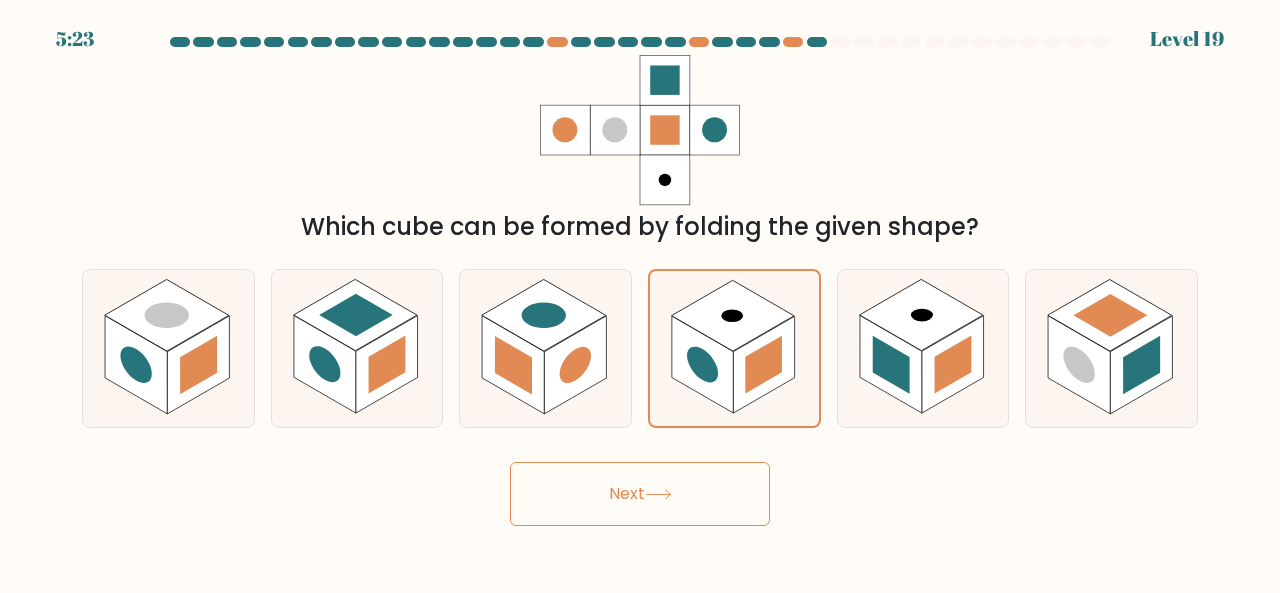 click on "Next" at bounding box center (640, 494) 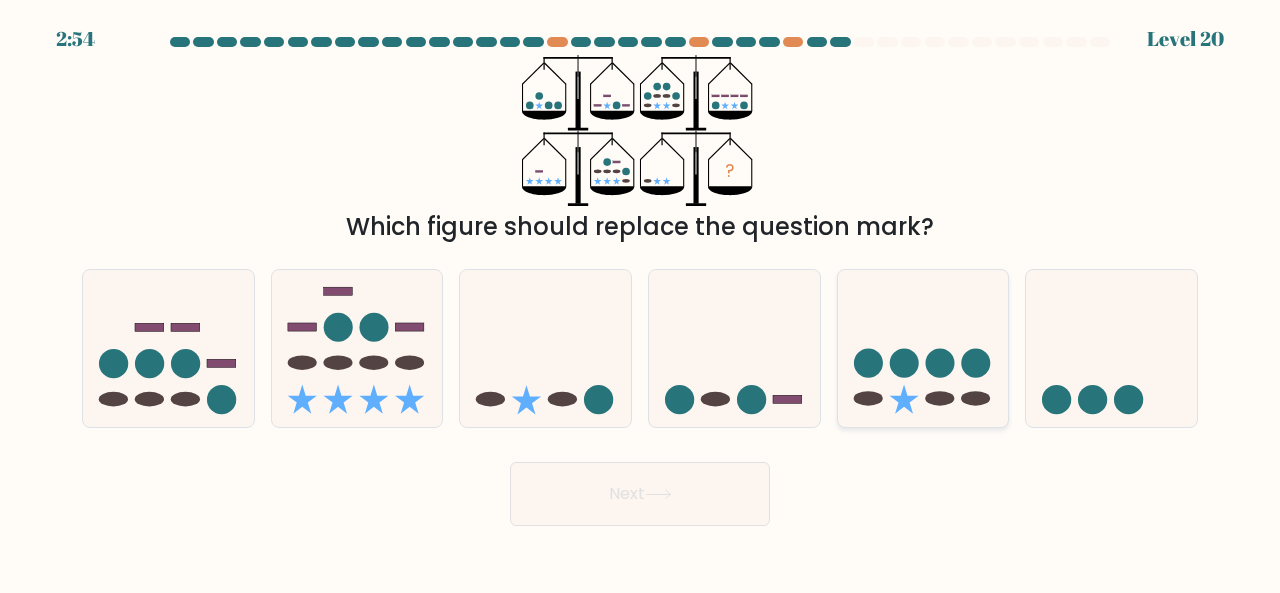 click 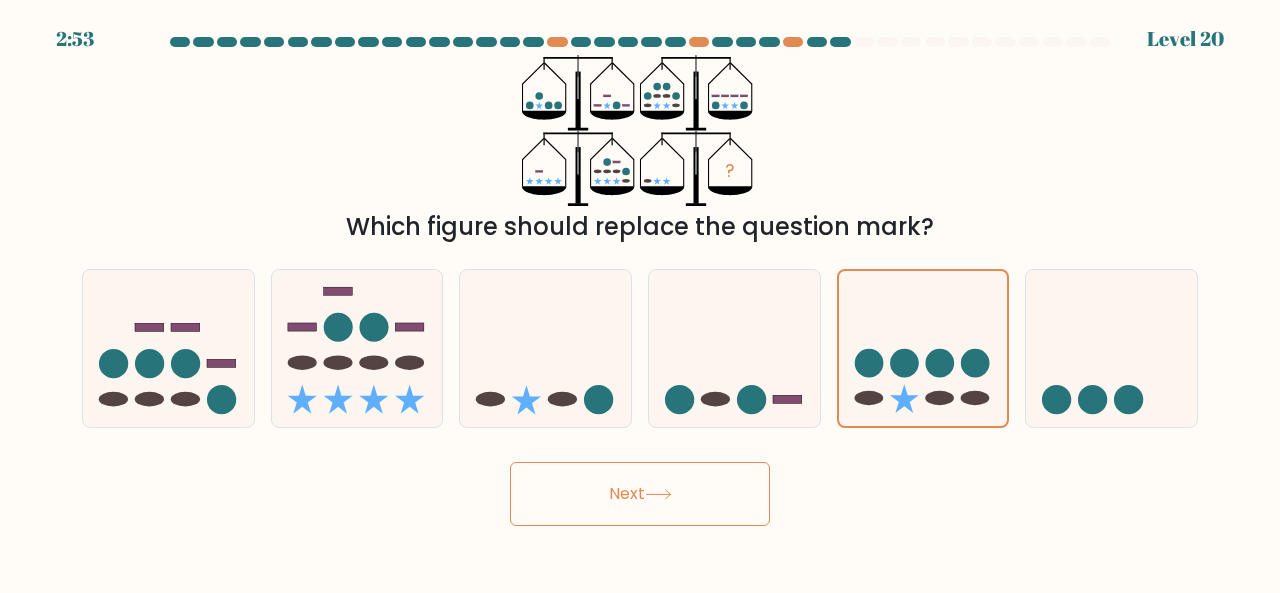 click on "Next" at bounding box center [640, 494] 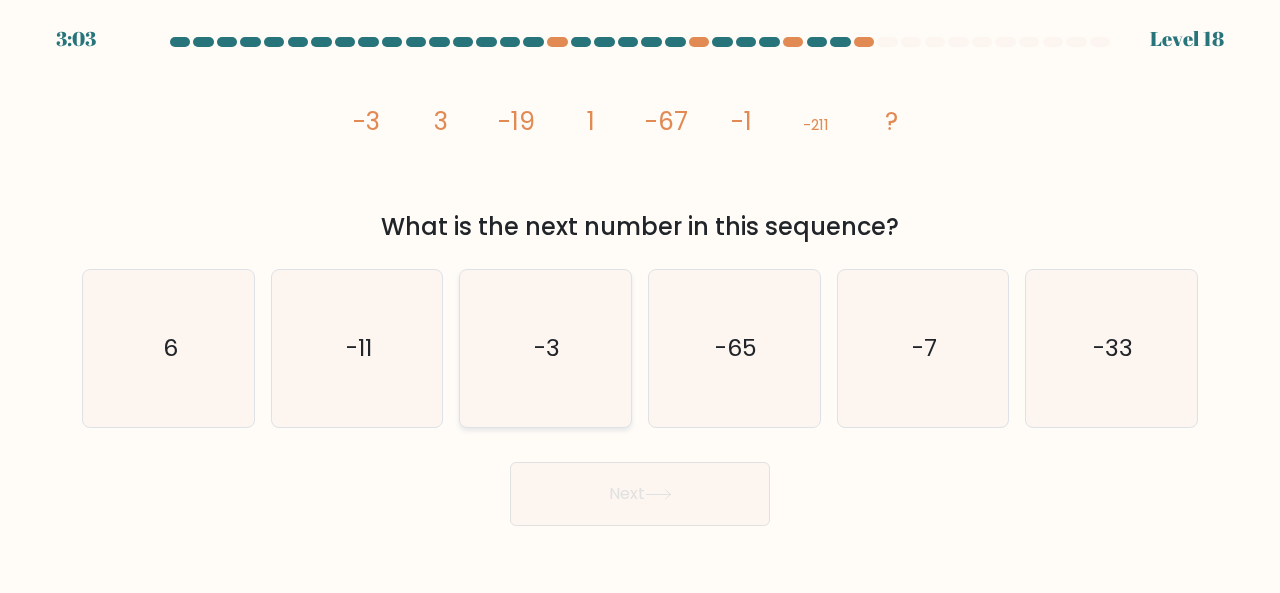click on "-3" 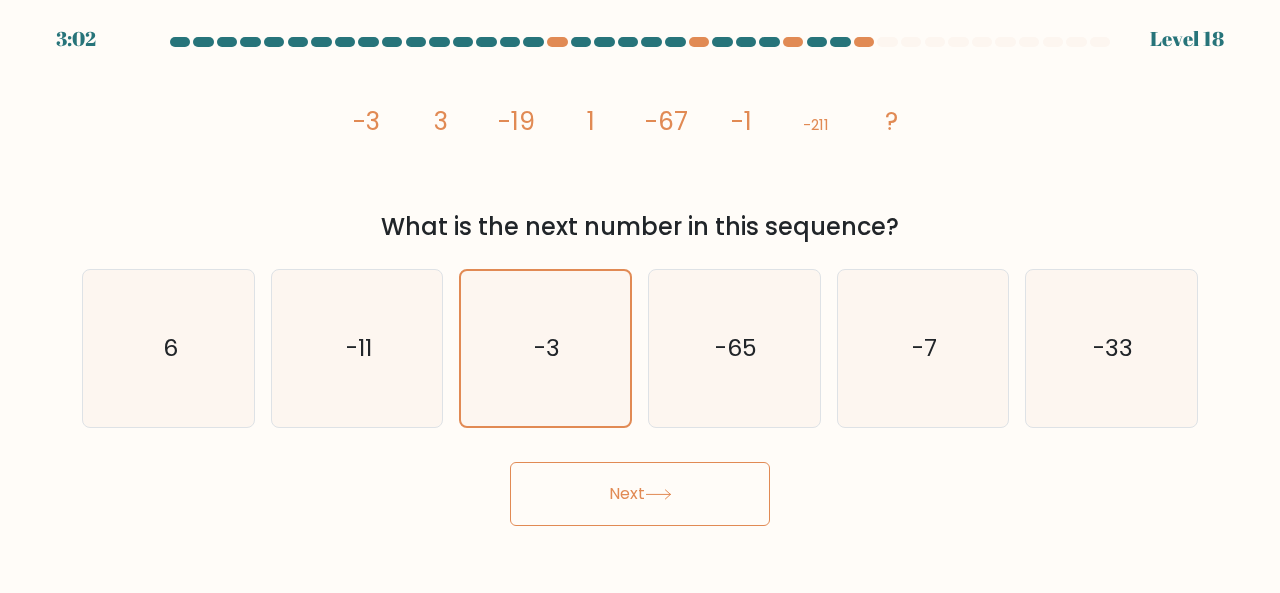 click on "Next" at bounding box center [640, 494] 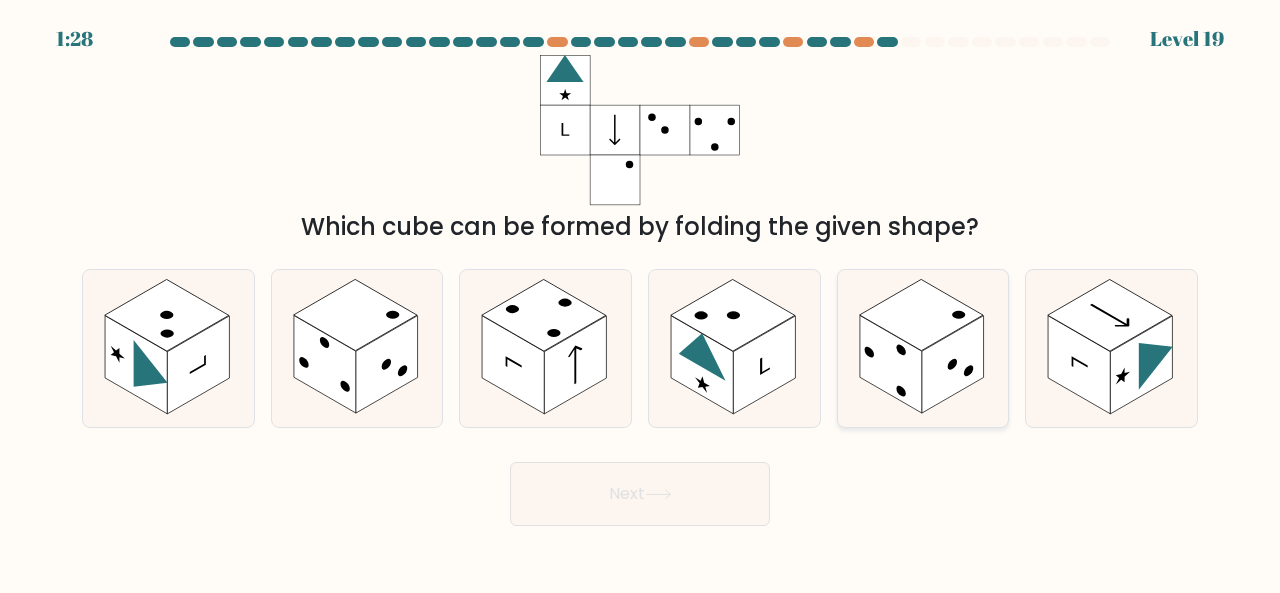click 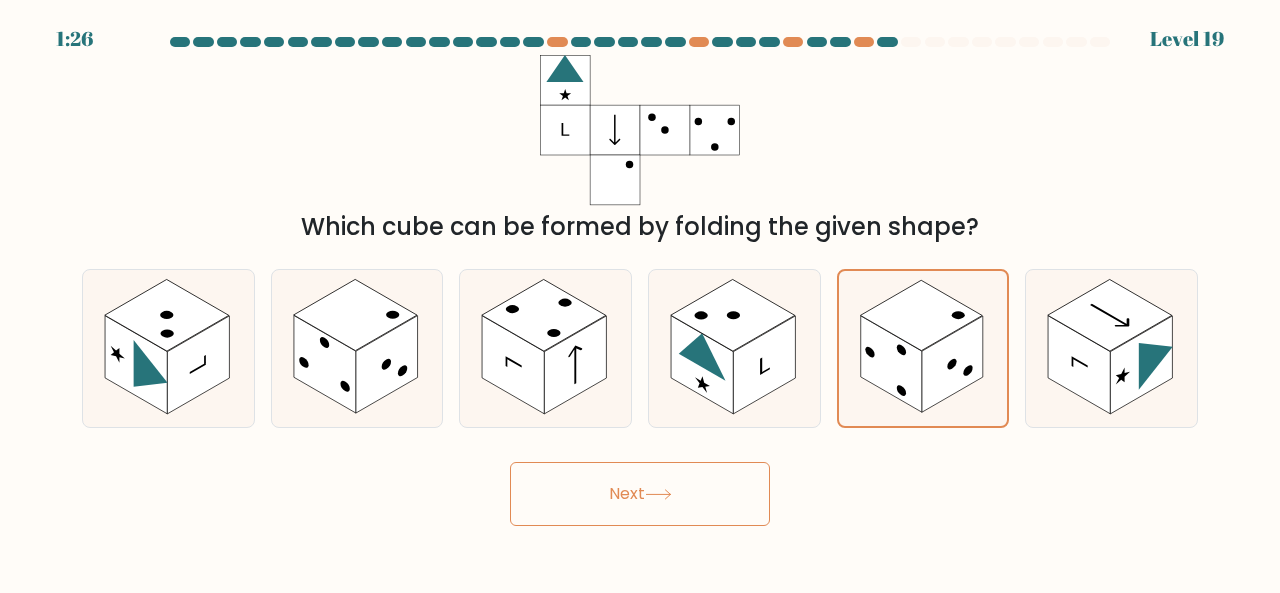click on "Next" at bounding box center (640, 494) 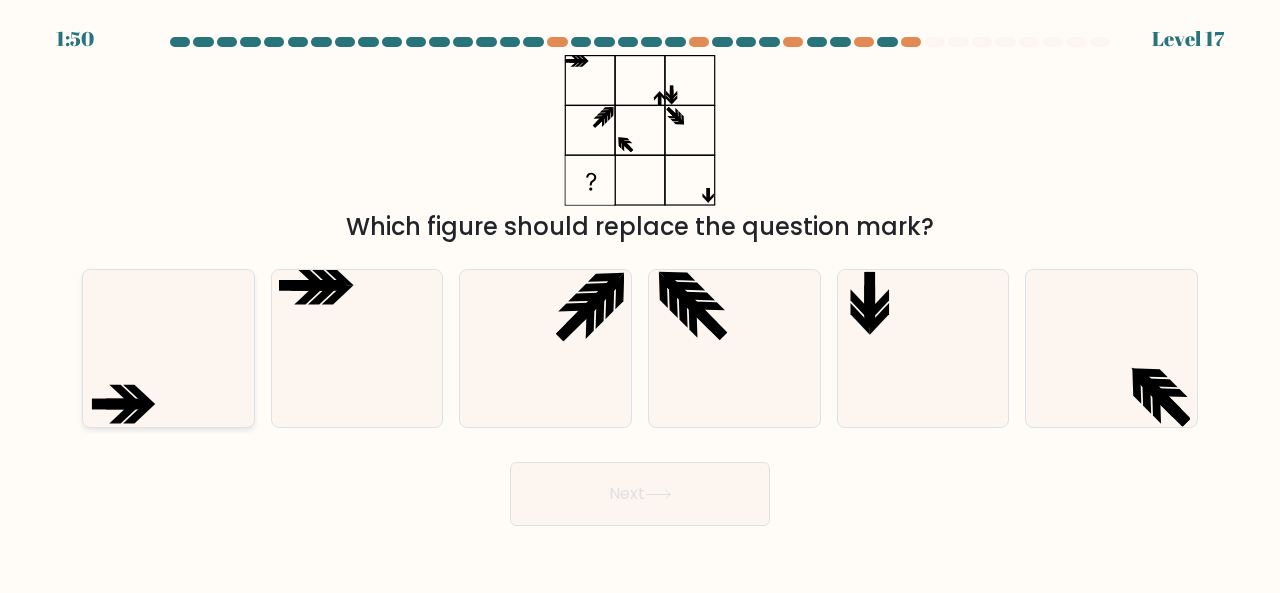 click 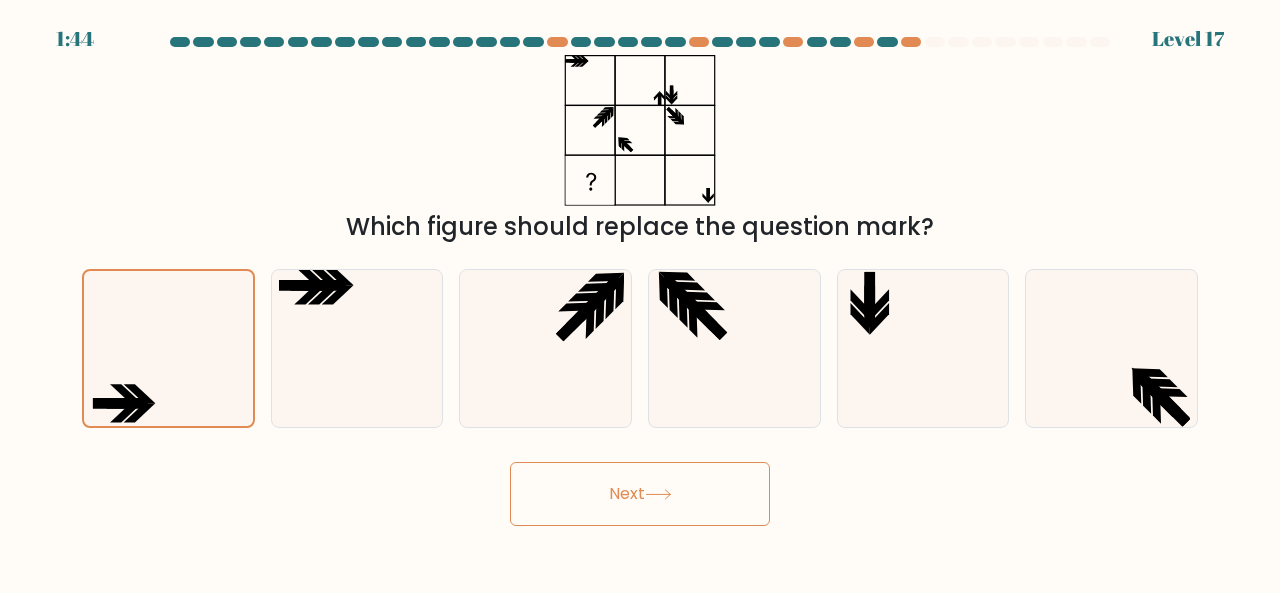 click on "Next" at bounding box center (640, 494) 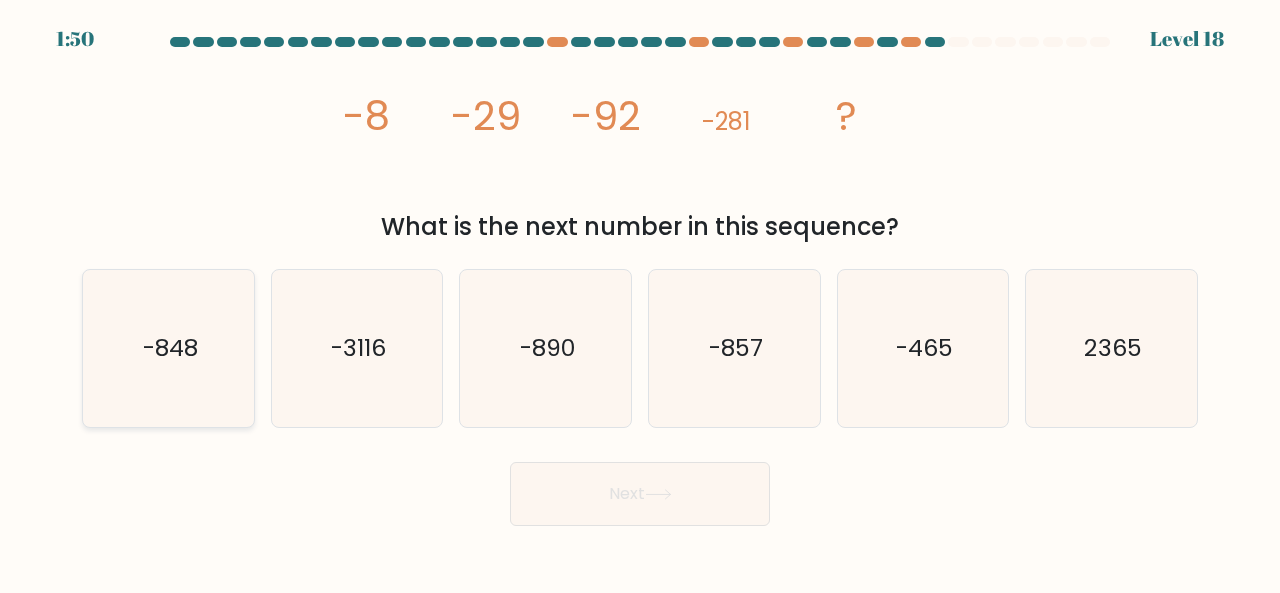 click on "-848" 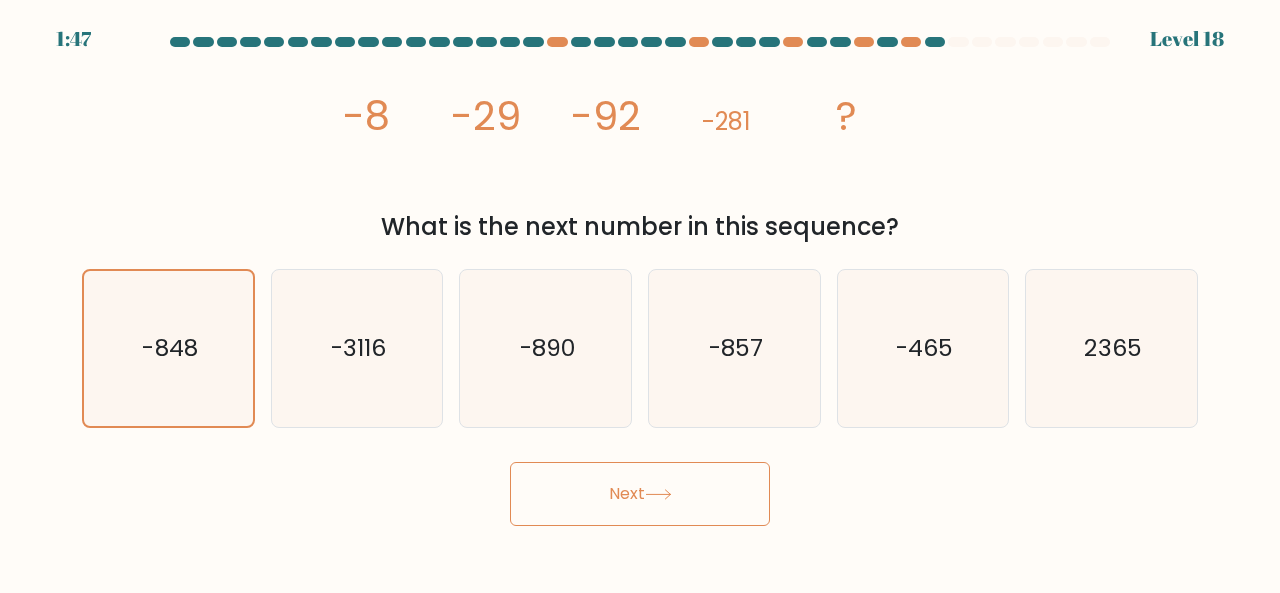 click on "Next" at bounding box center (640, 494) 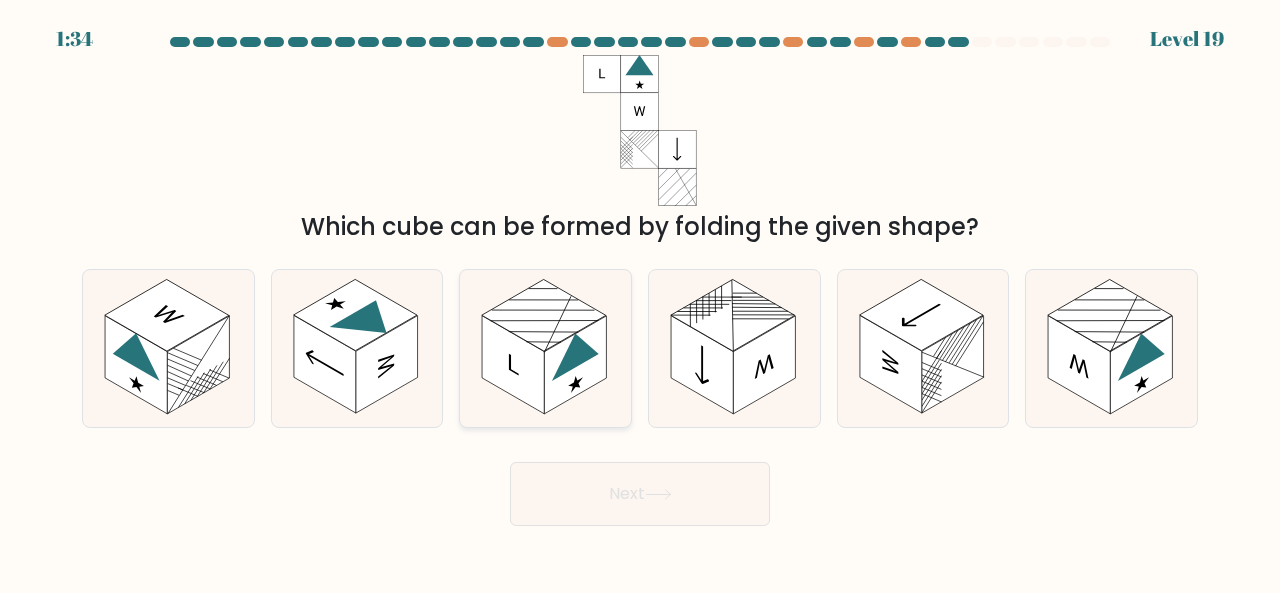 click 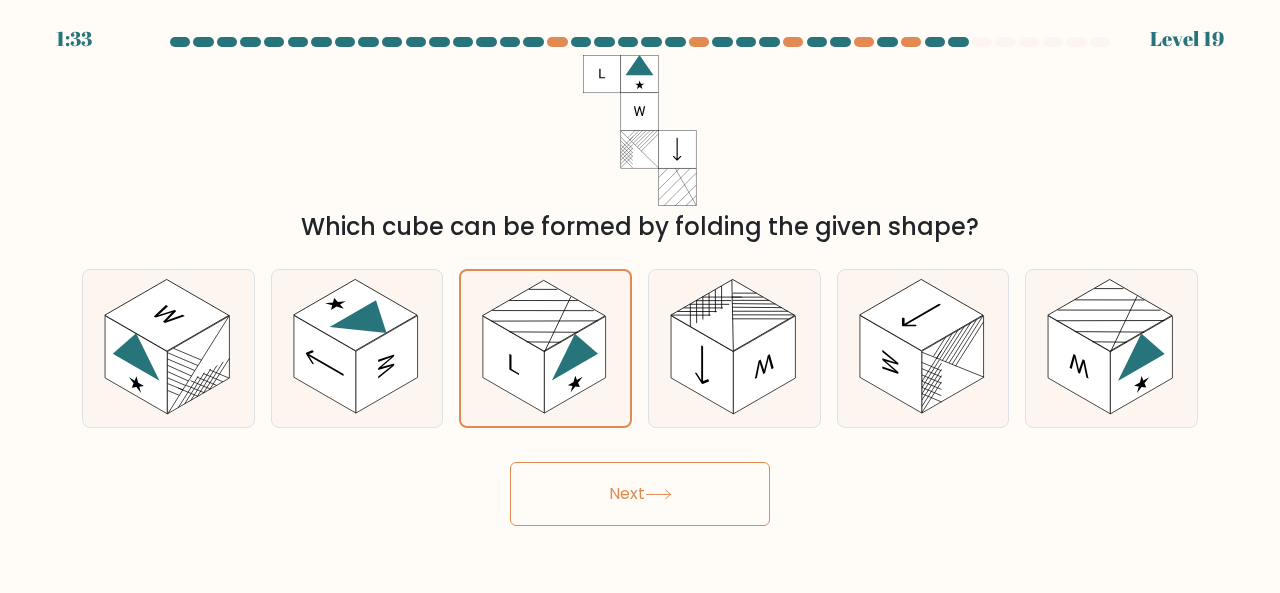 click on "Next" at bounding box center (640, 494) 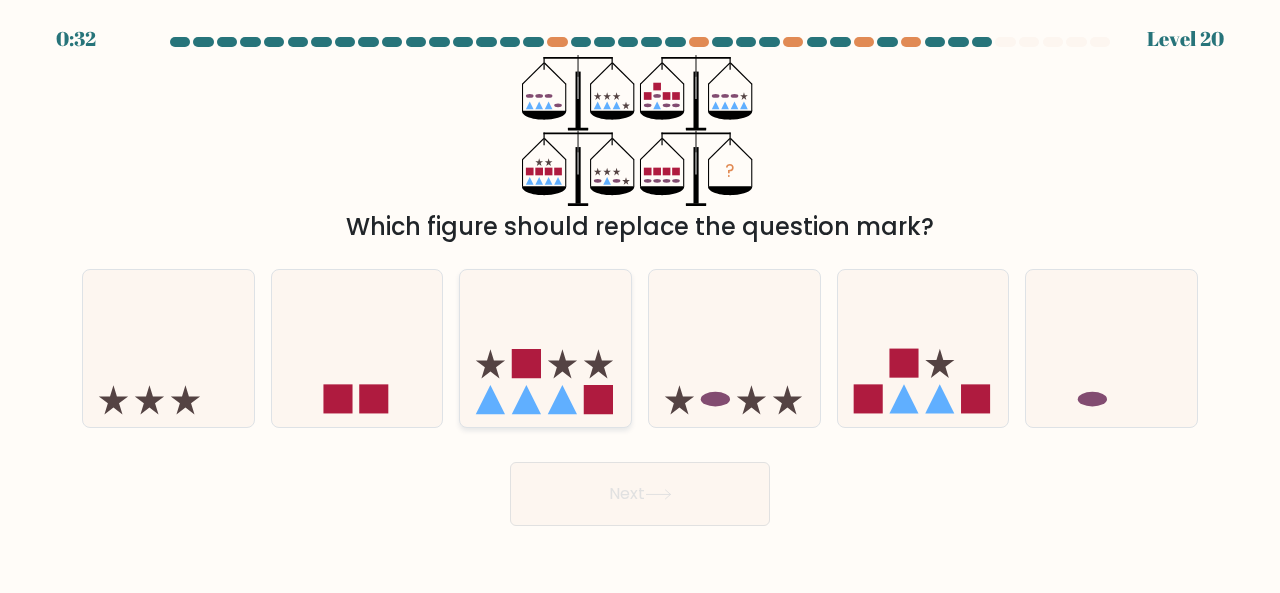 click 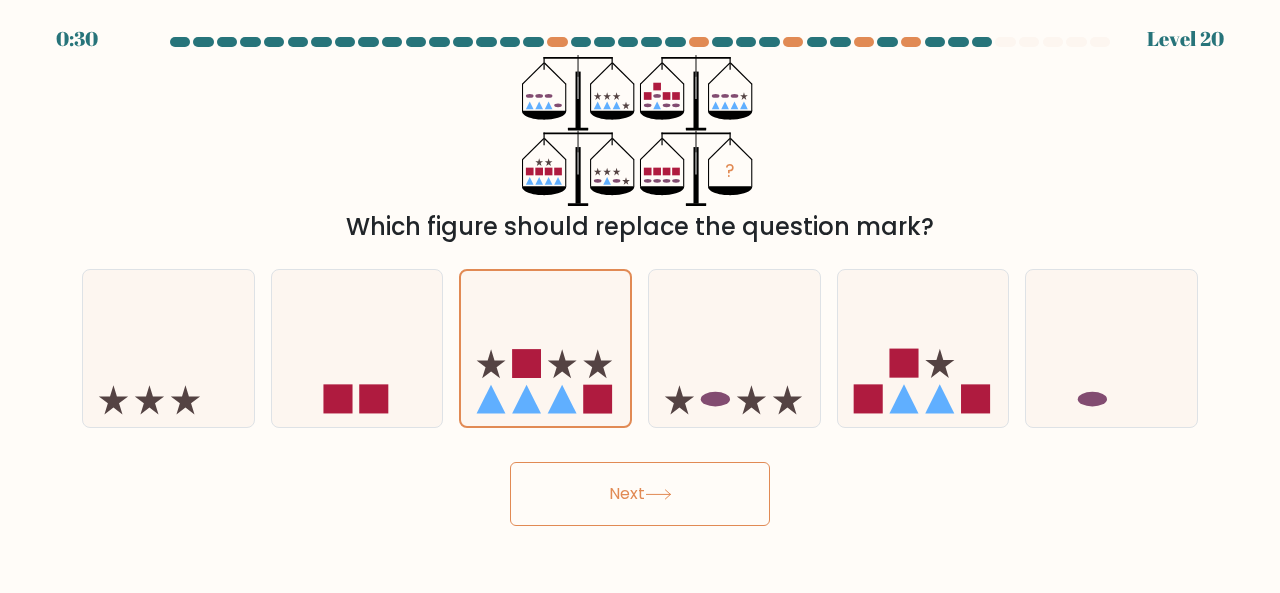 click 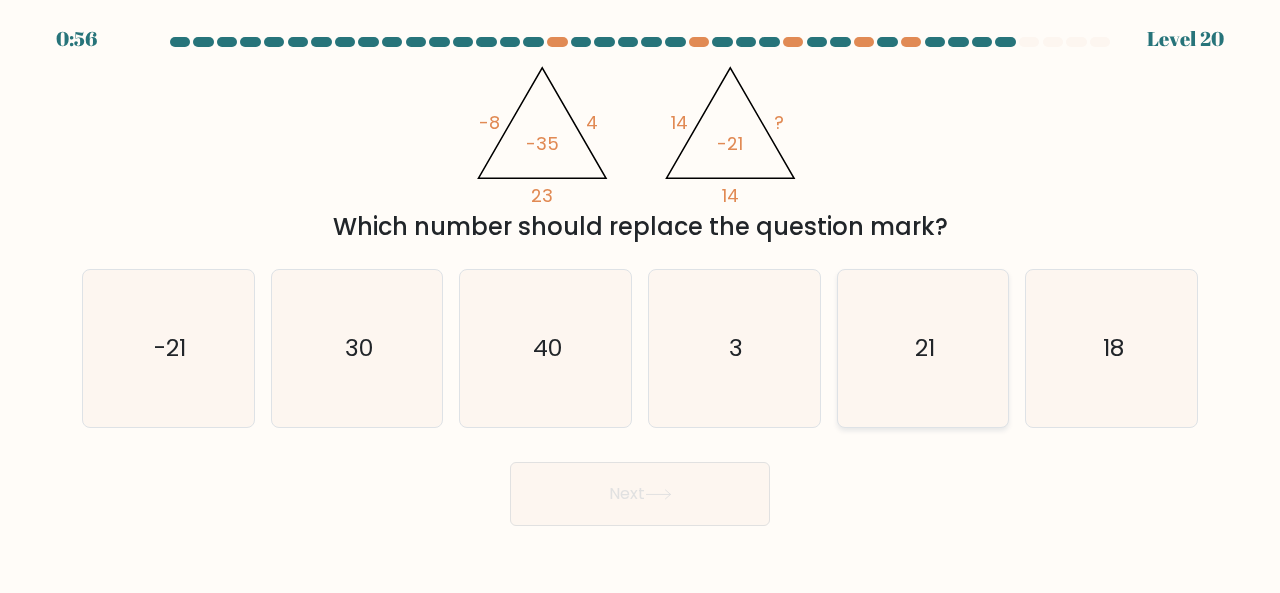 click on "21" 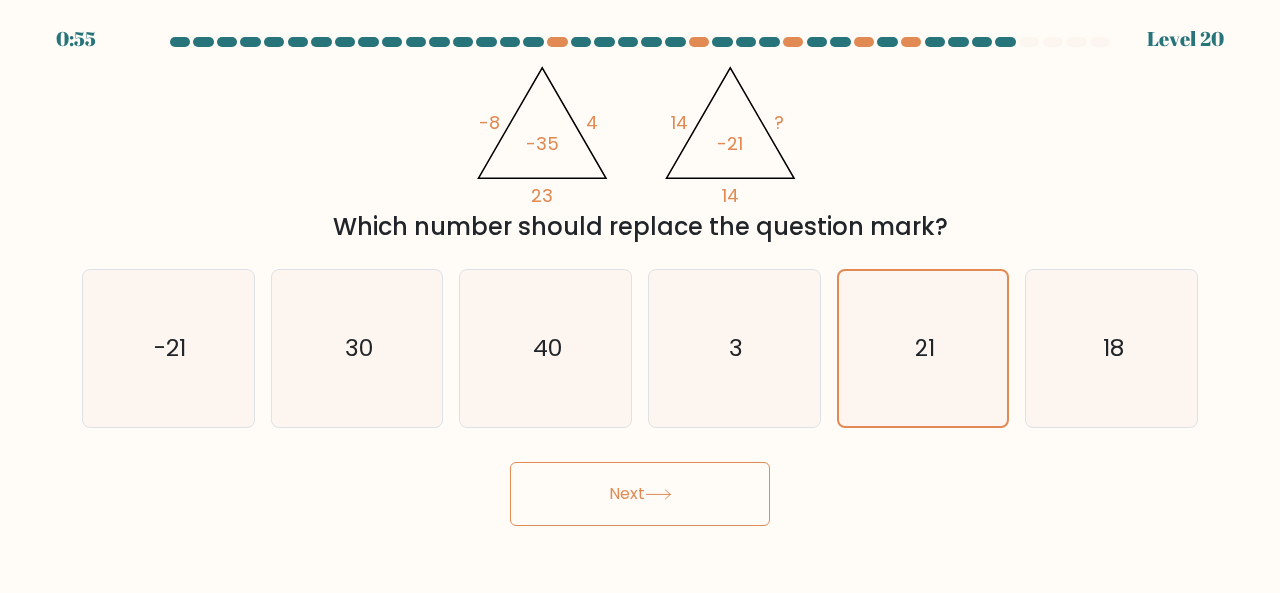 click on "Next" at bounding box center [640, 494] 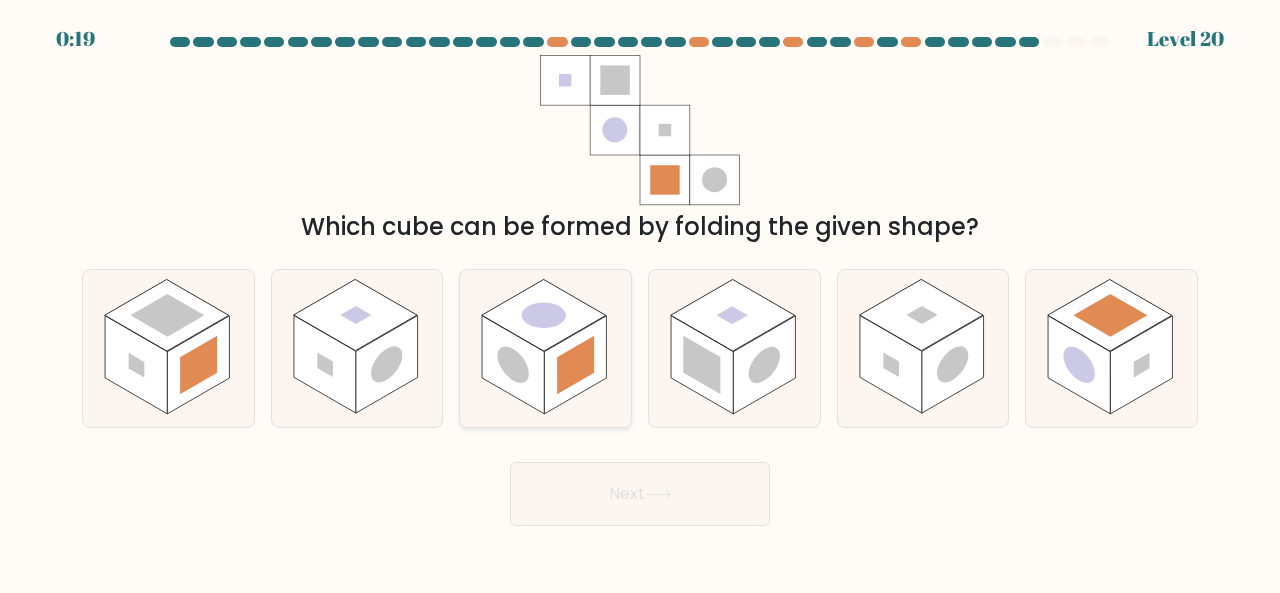 click 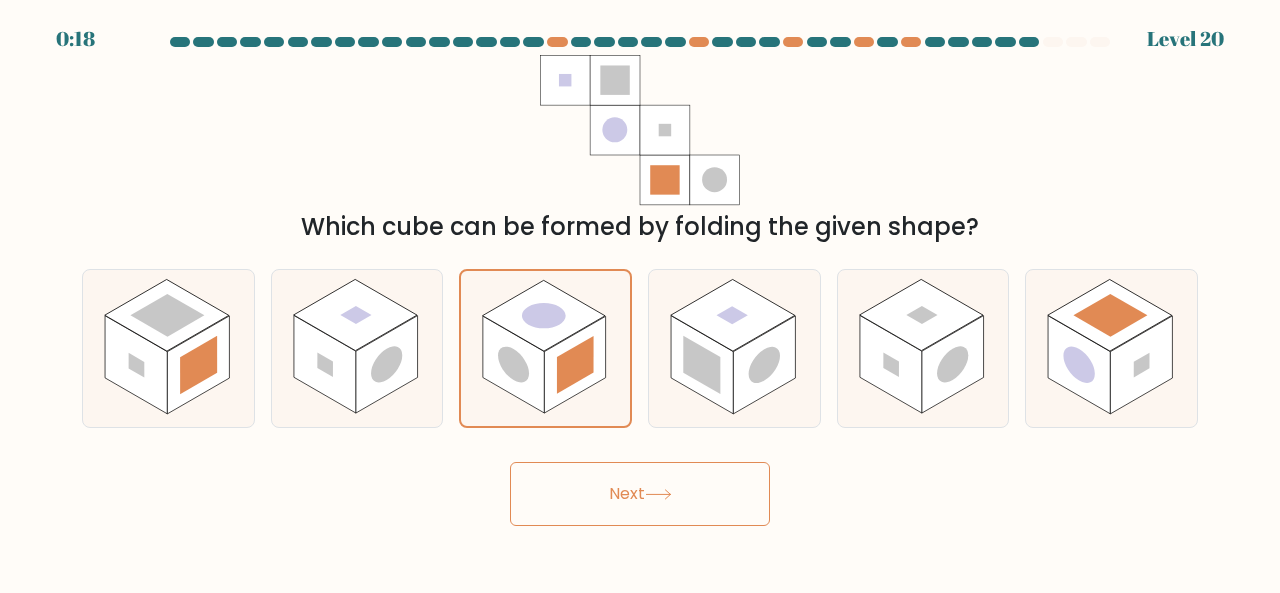 click on "Next" at bounding box center [640, 494] 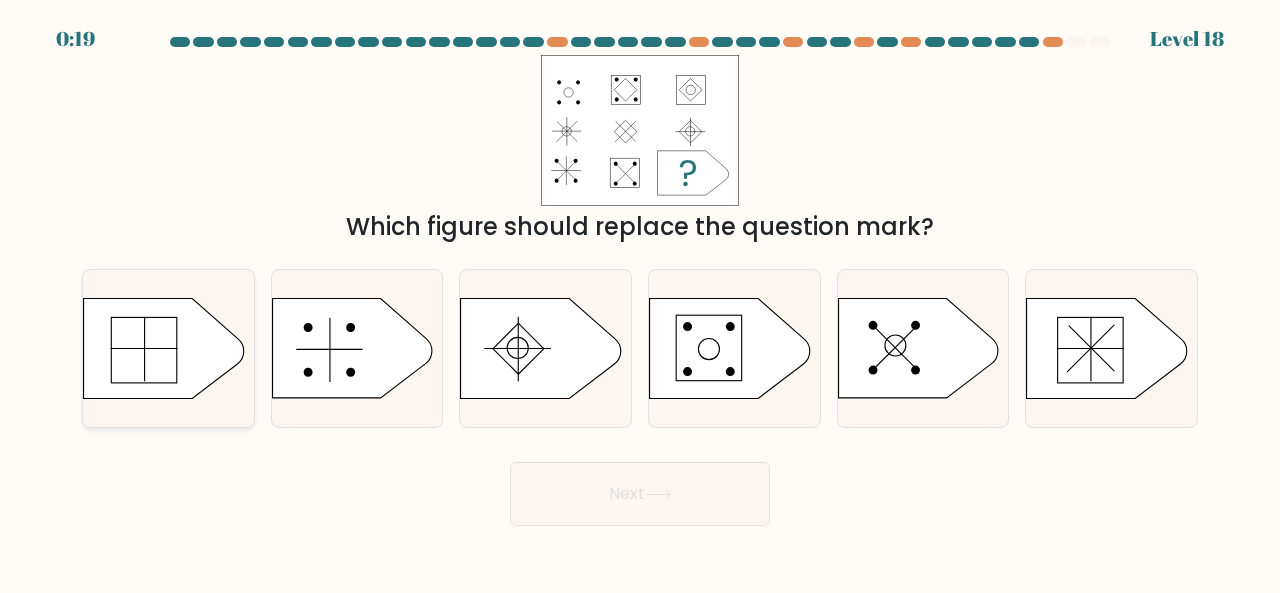 click 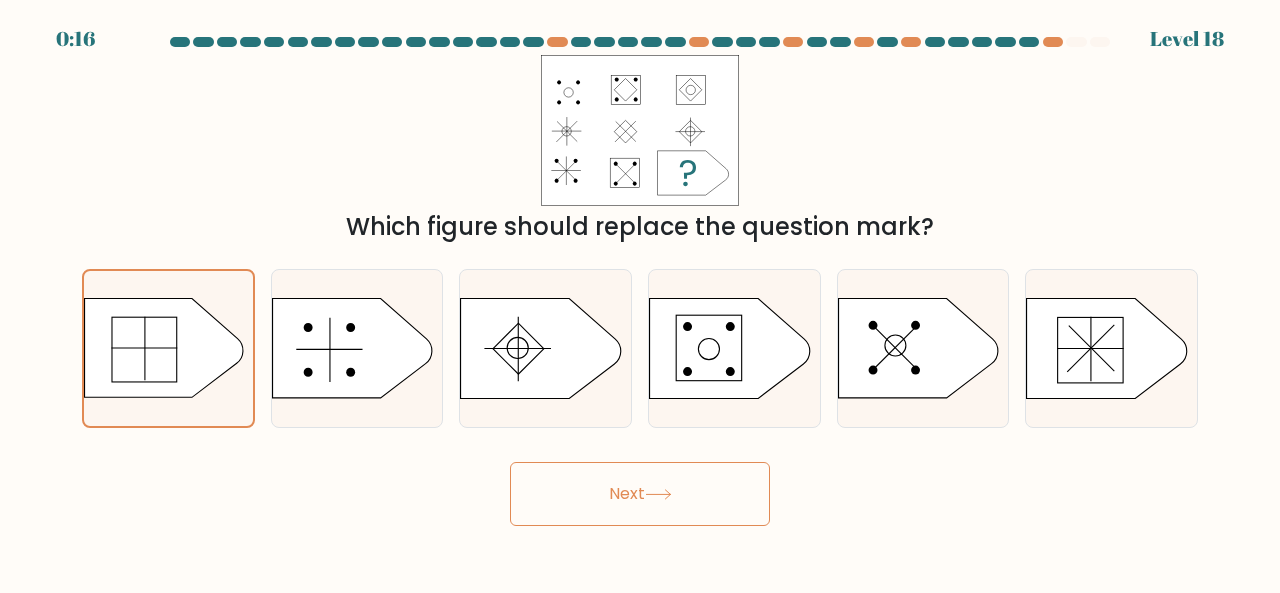 click on "Next" at bounding box center [640, 494] 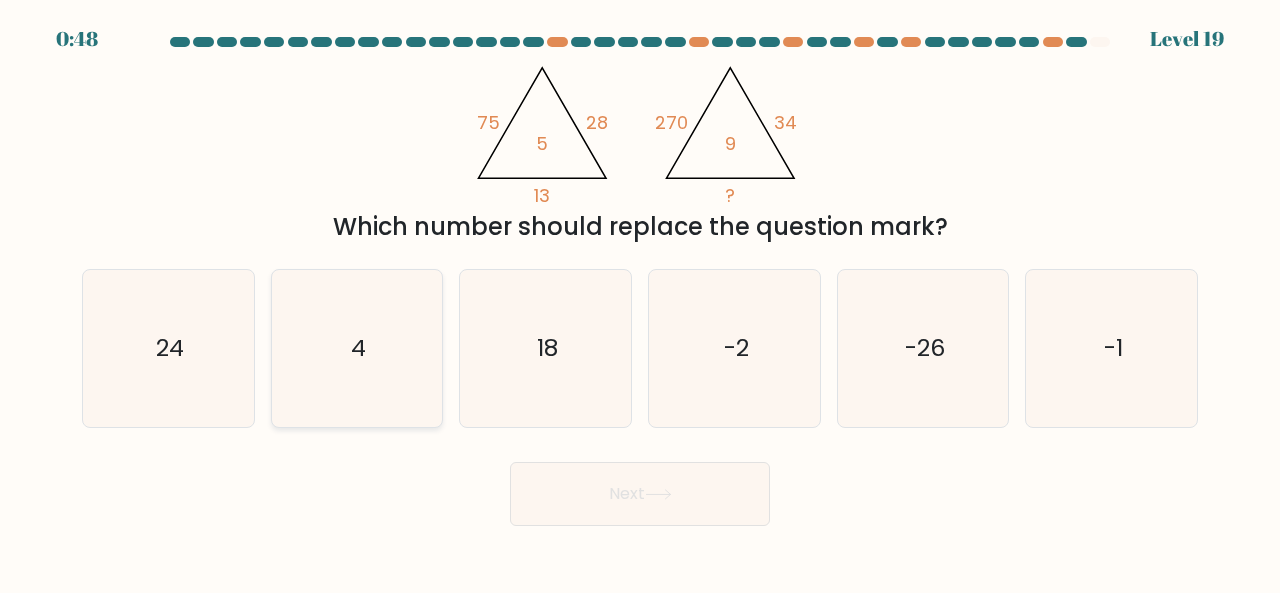 click on "4" 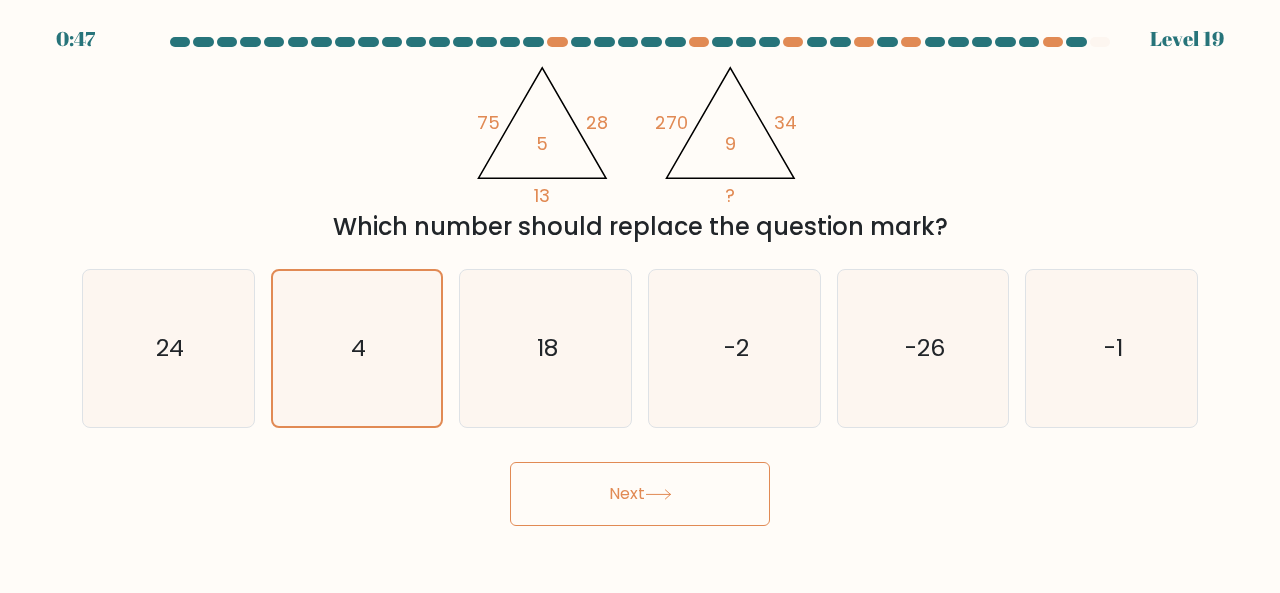 click on "Next" at bounding box center [640, 494] 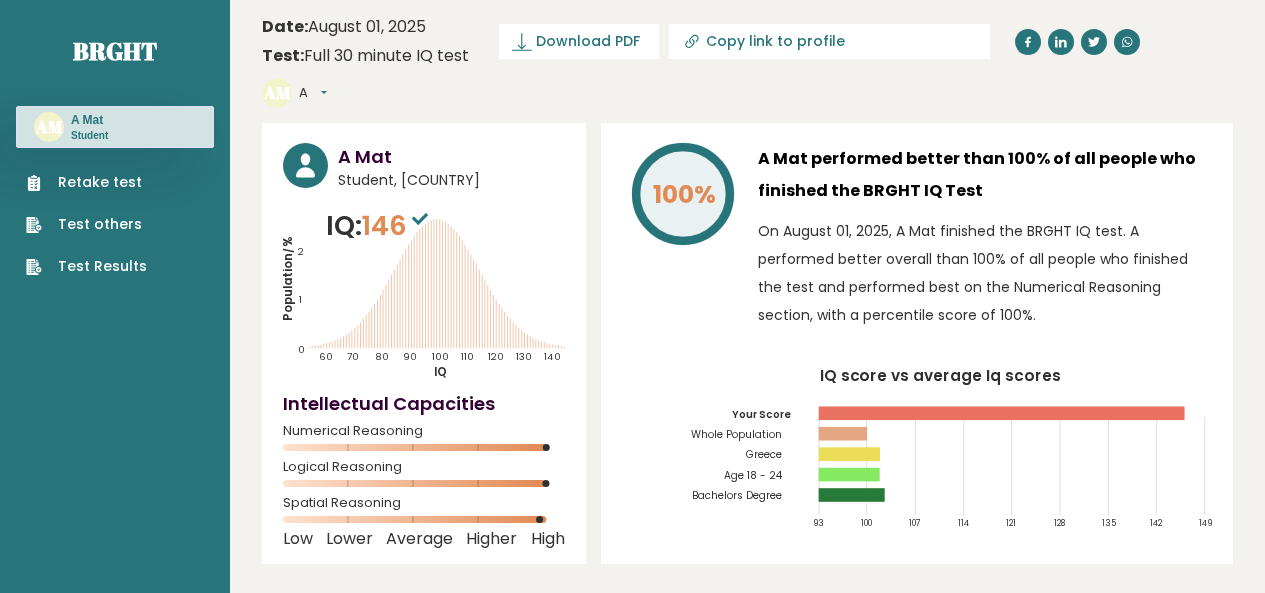 scroll, scrollTop: 0, scrollLeft: 0, axis: both 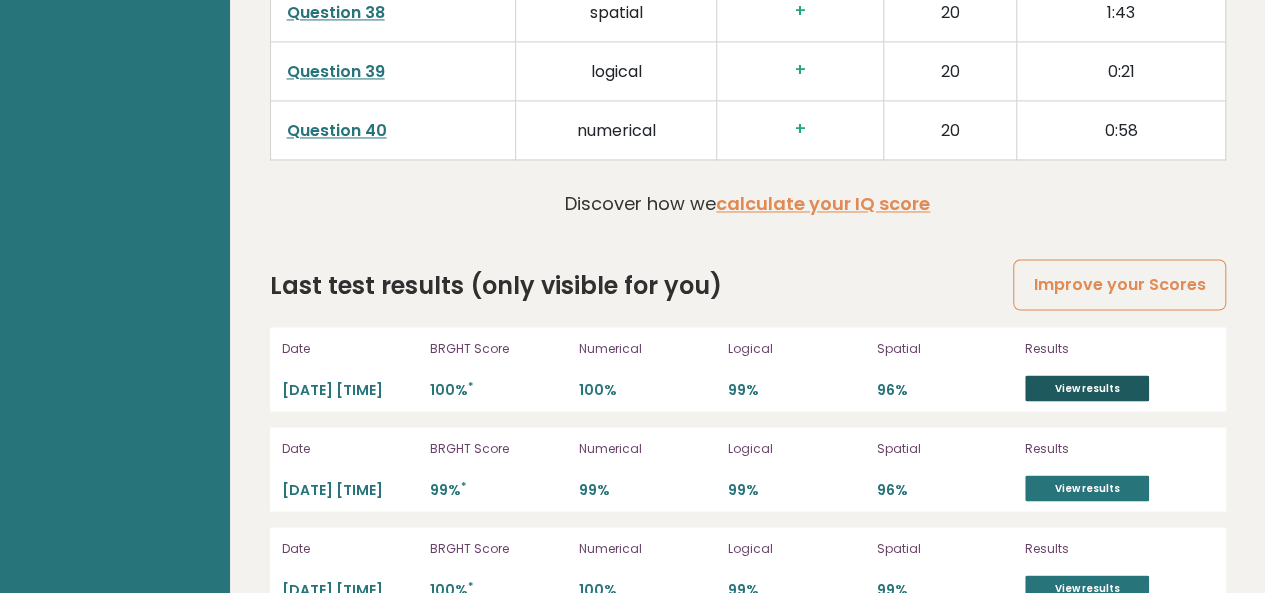 click on "View results" at bounding box center (1087, 388) 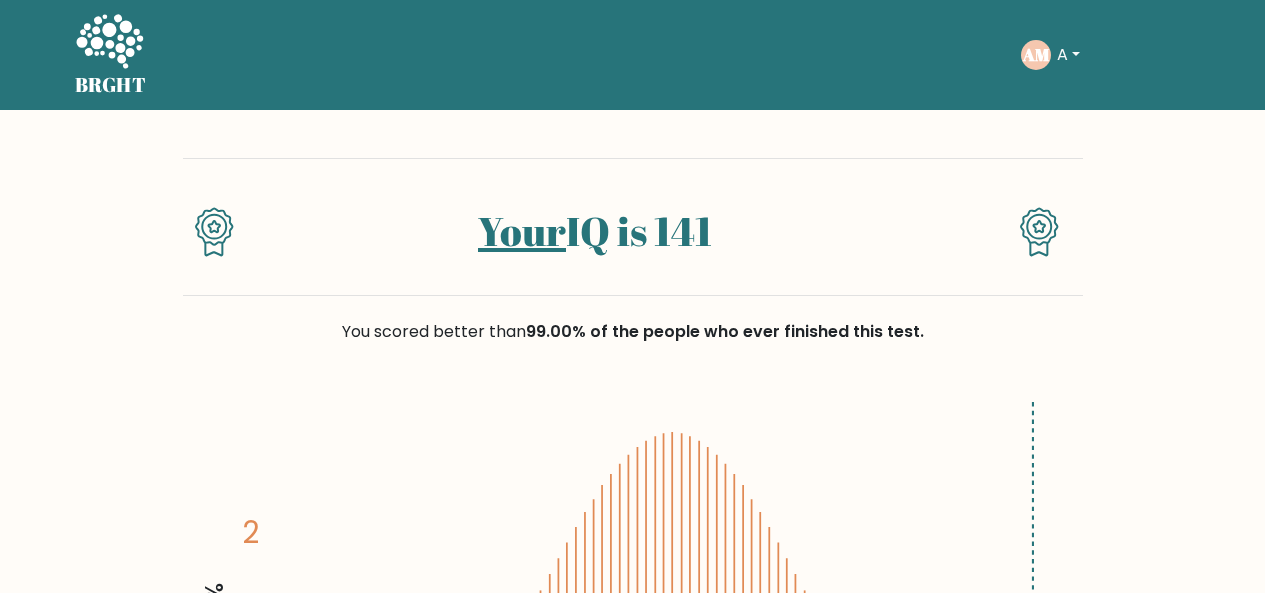 scroll, scrollTop: 0, scrollLeft: 0, axis: both 